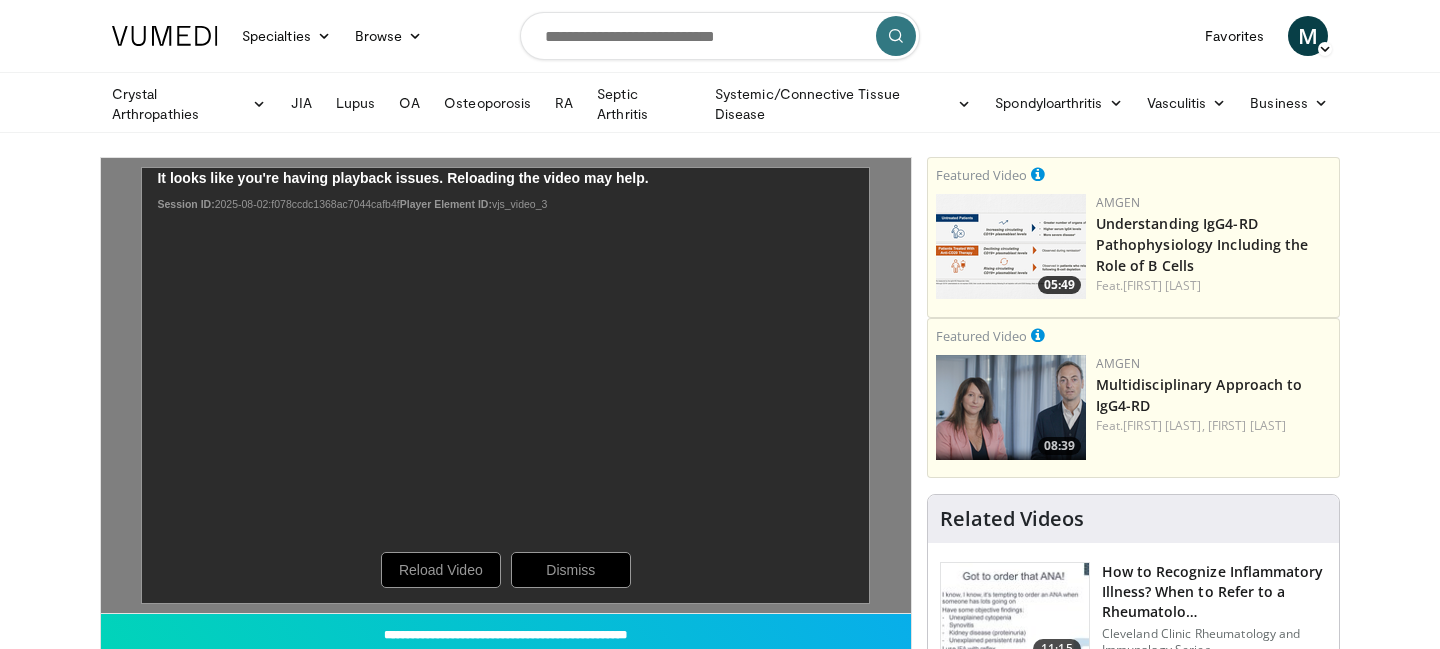 scroll, scrollTop: 0, scrollLeft: 0, axis: both 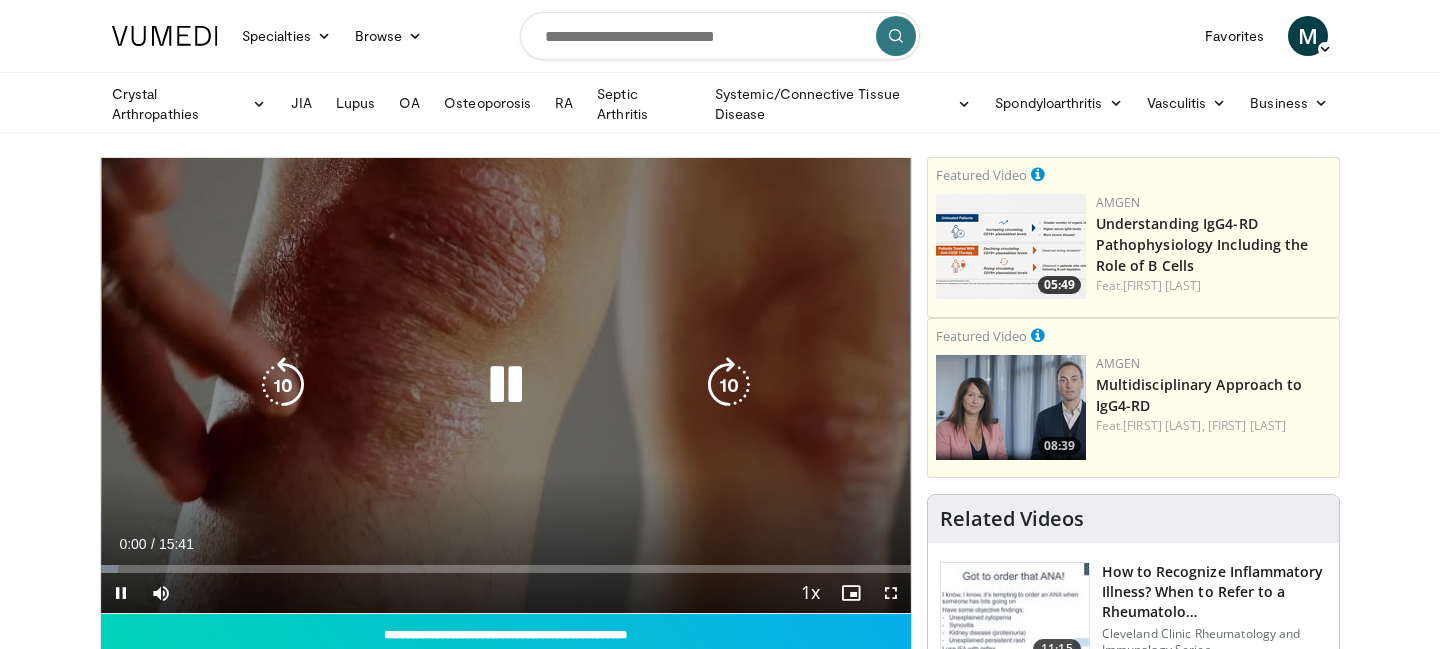 click on "10 seconds
Tap to unmute" at bounding box center [506, 385] 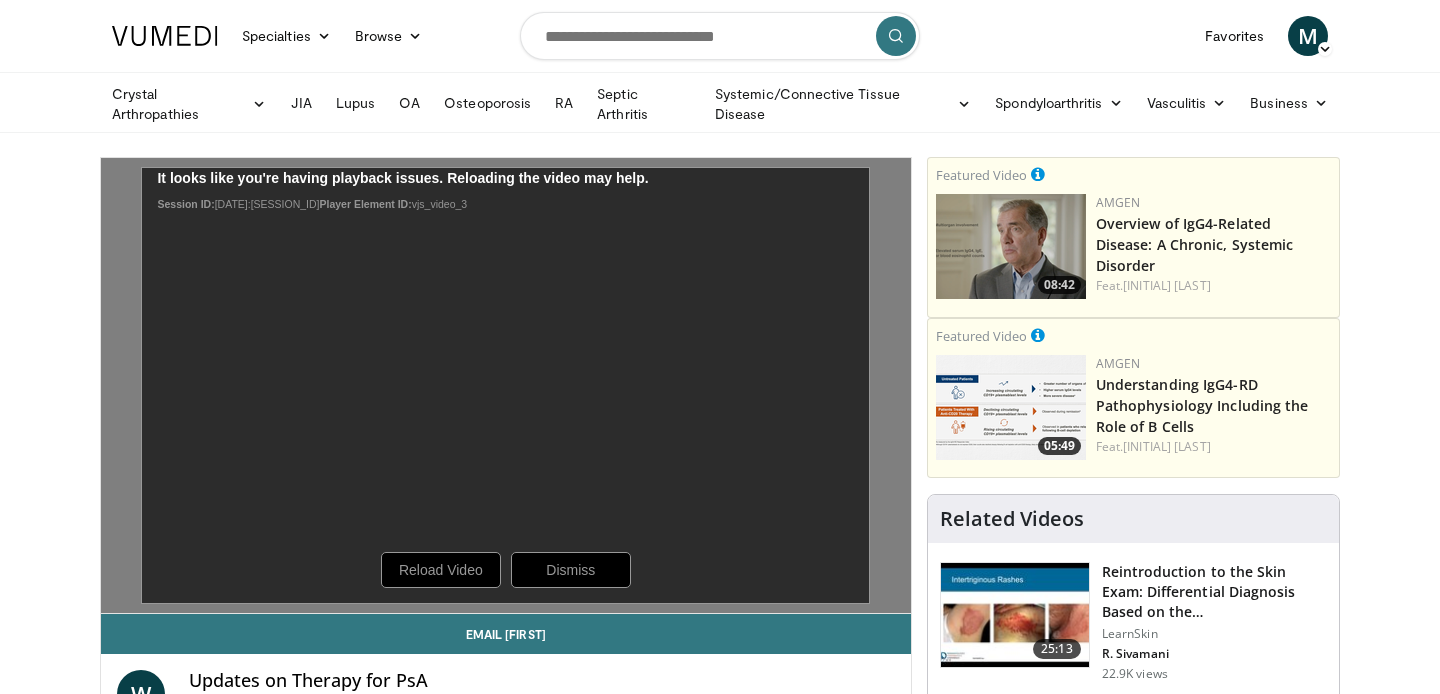scroll, scrollTop: 0, scrollLeft: 0, axis: both 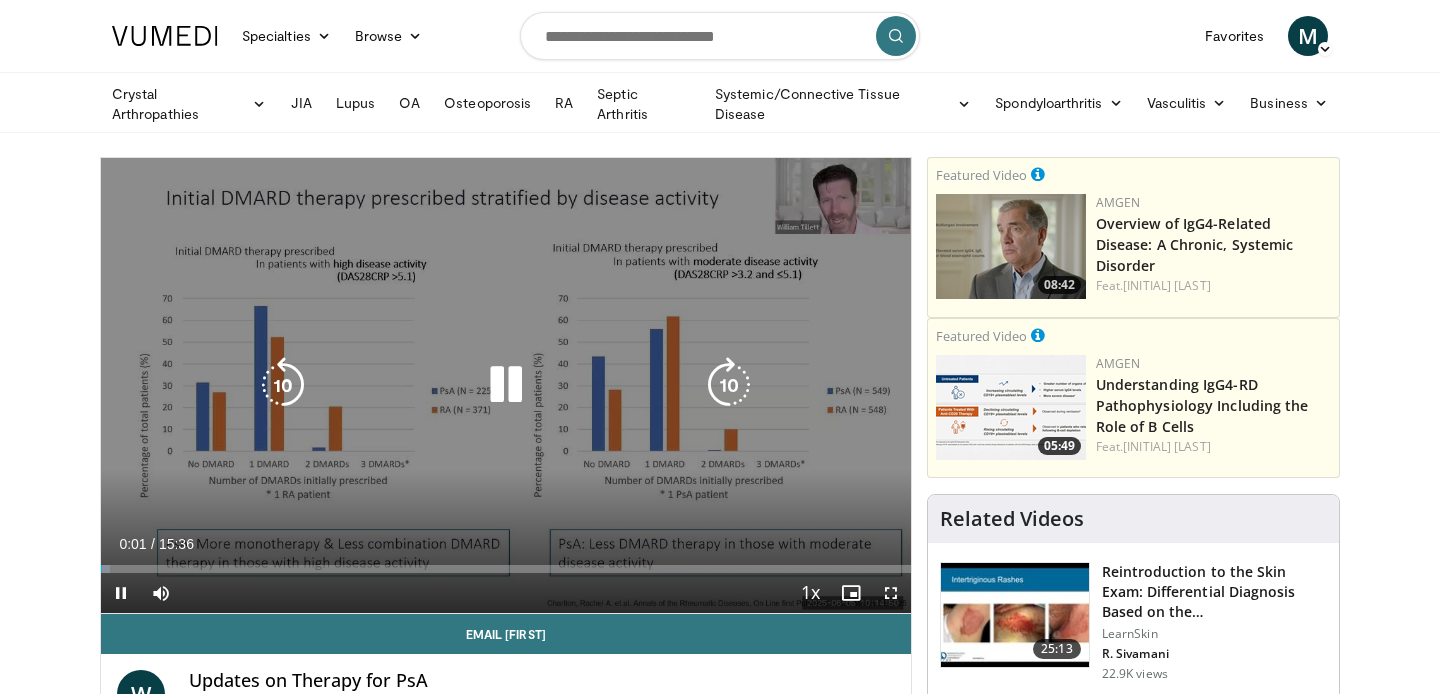 click on "10 seconds
Tap to unmute" at bounding box center [506, 385] 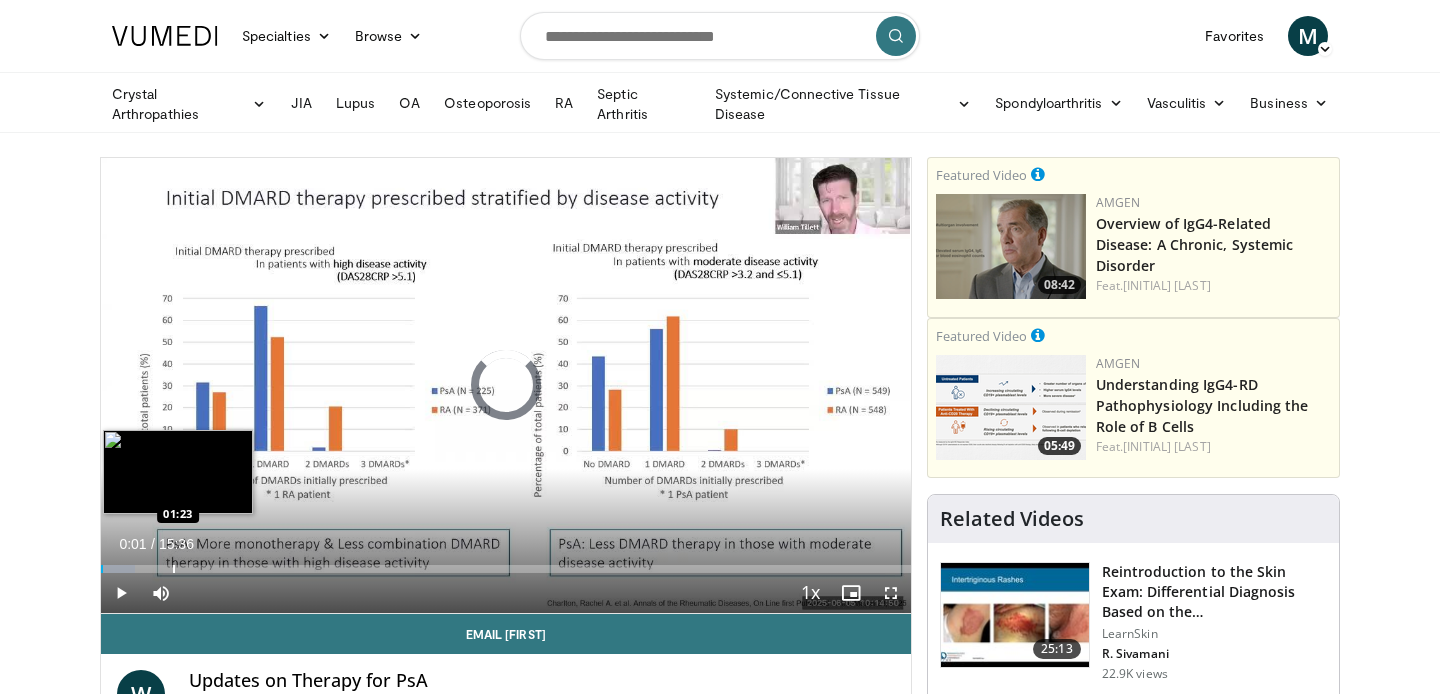 click on "Loaded :  4.23% 01:23 01:23" at bounding box center [506, 569] 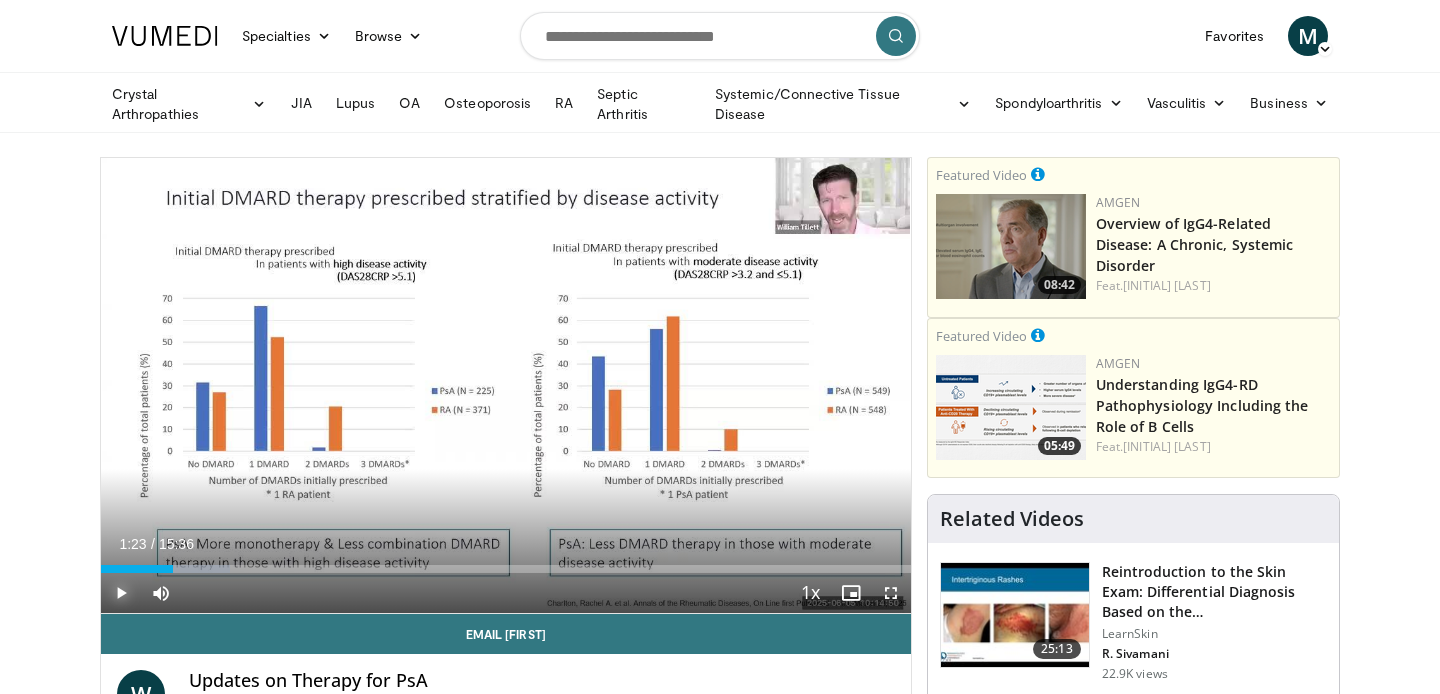 click at bounding box center (121, 593) 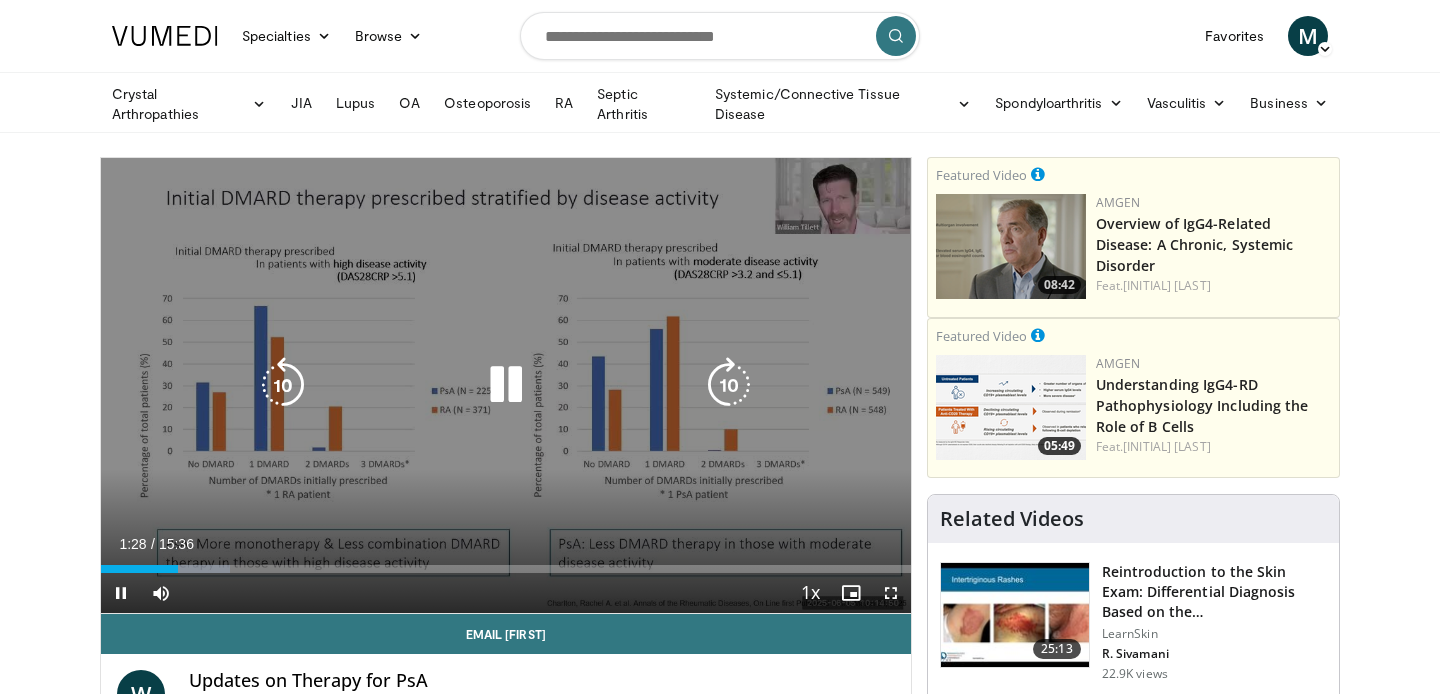 click at bounding box center (729, 385) 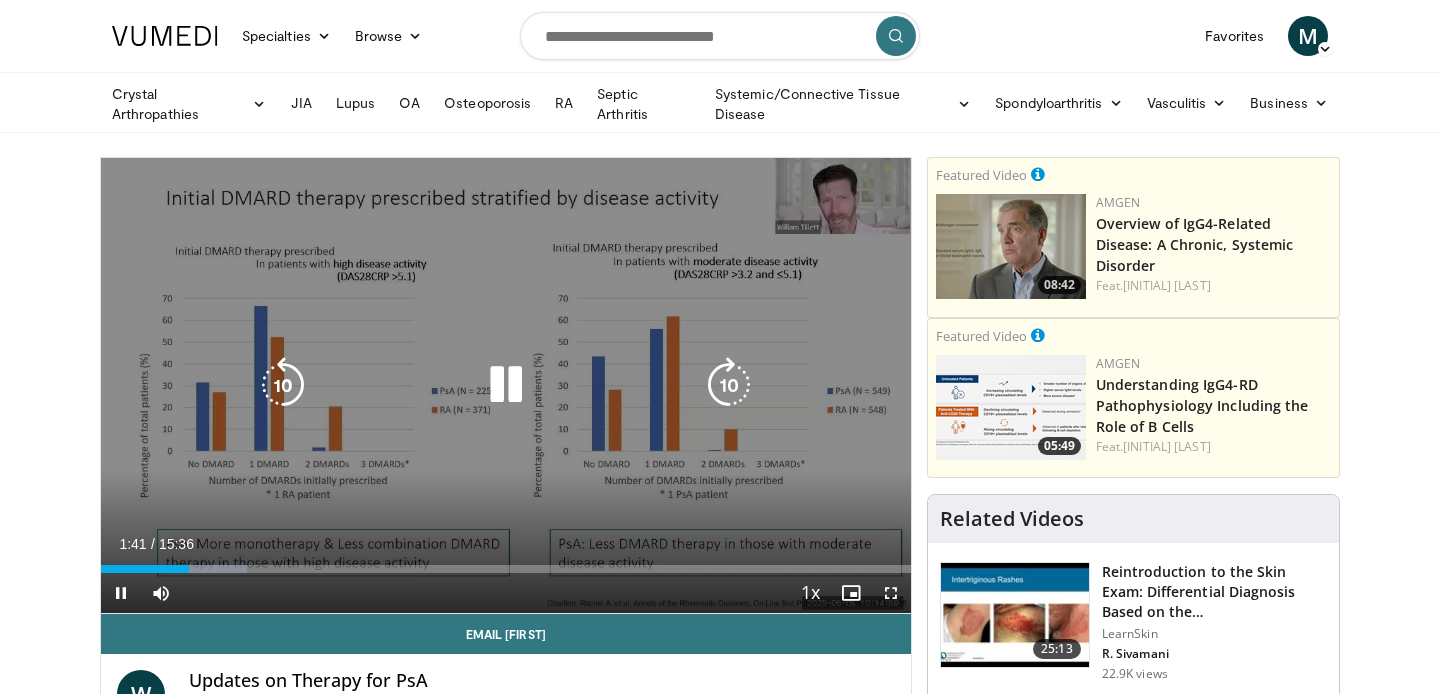 click at bounding box center (729, 385) 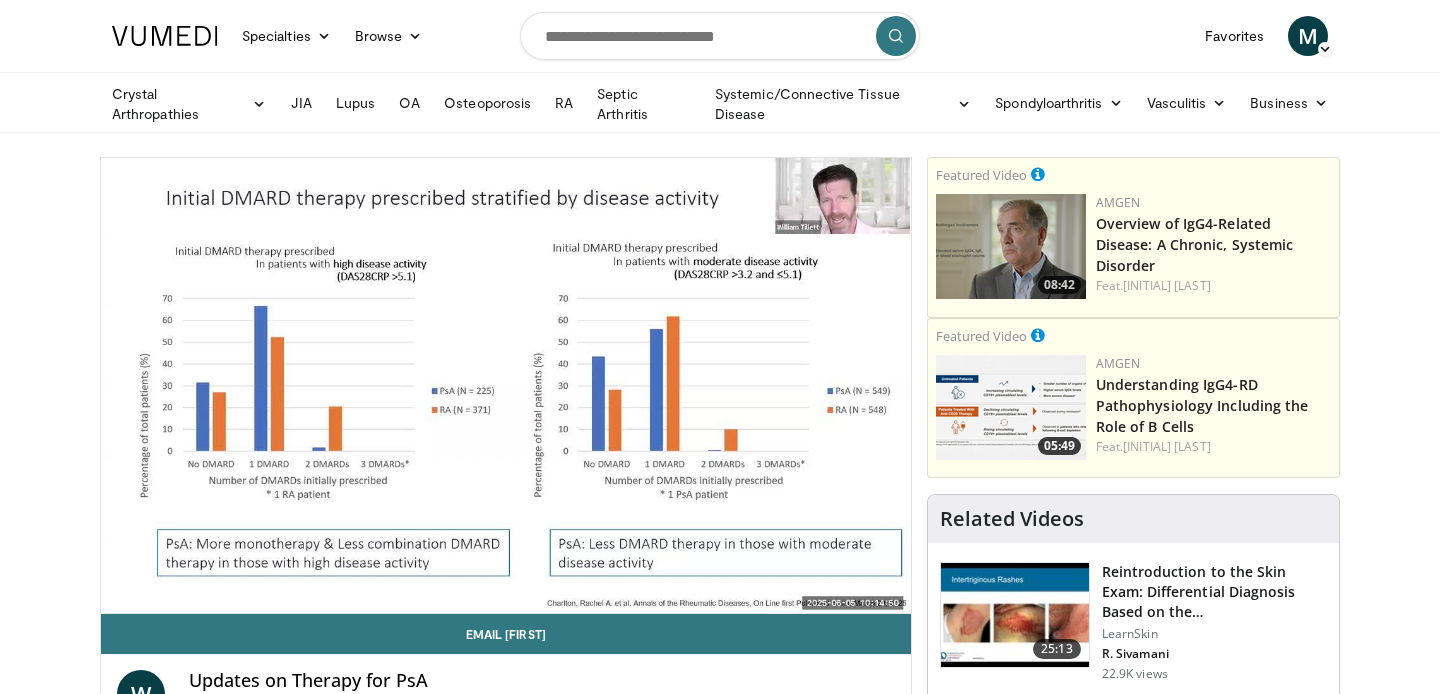 click on "10 seconds
Tap to unmute" at bounding box center [506, 385] 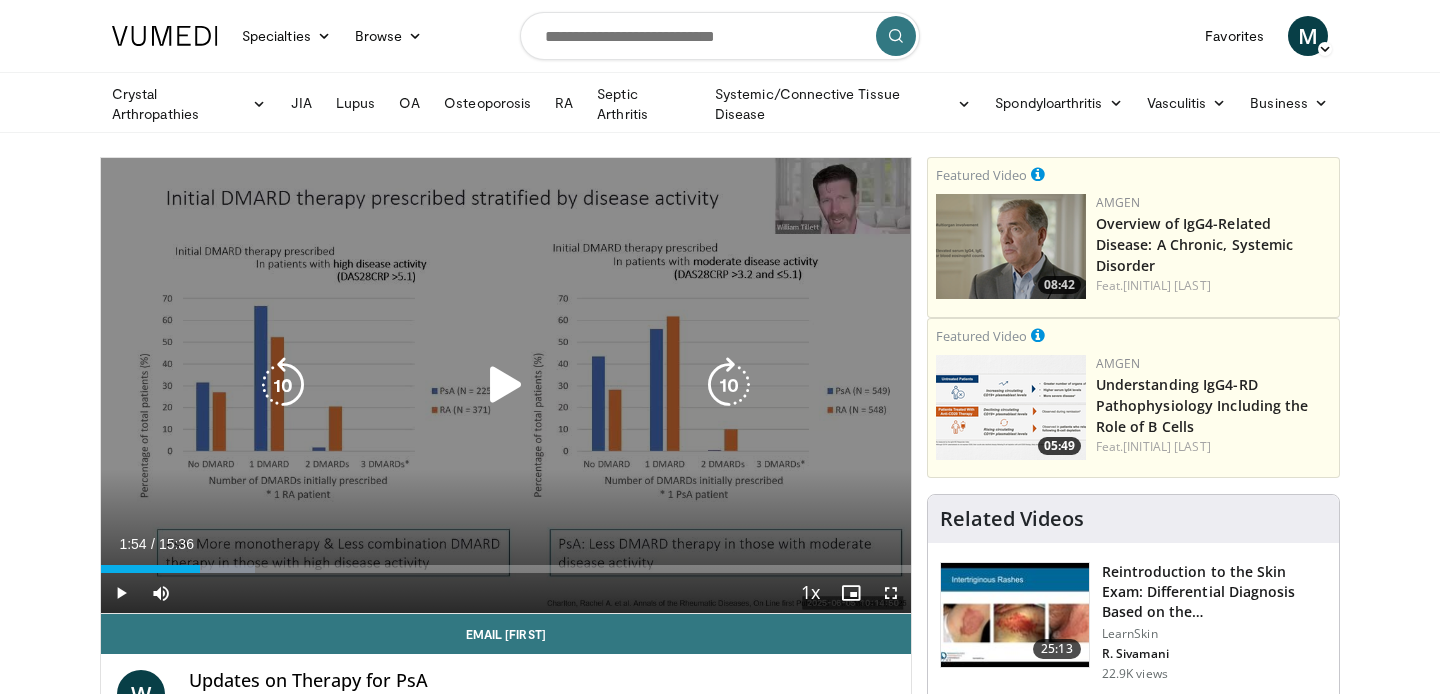 click at bounding box center [729, 385] 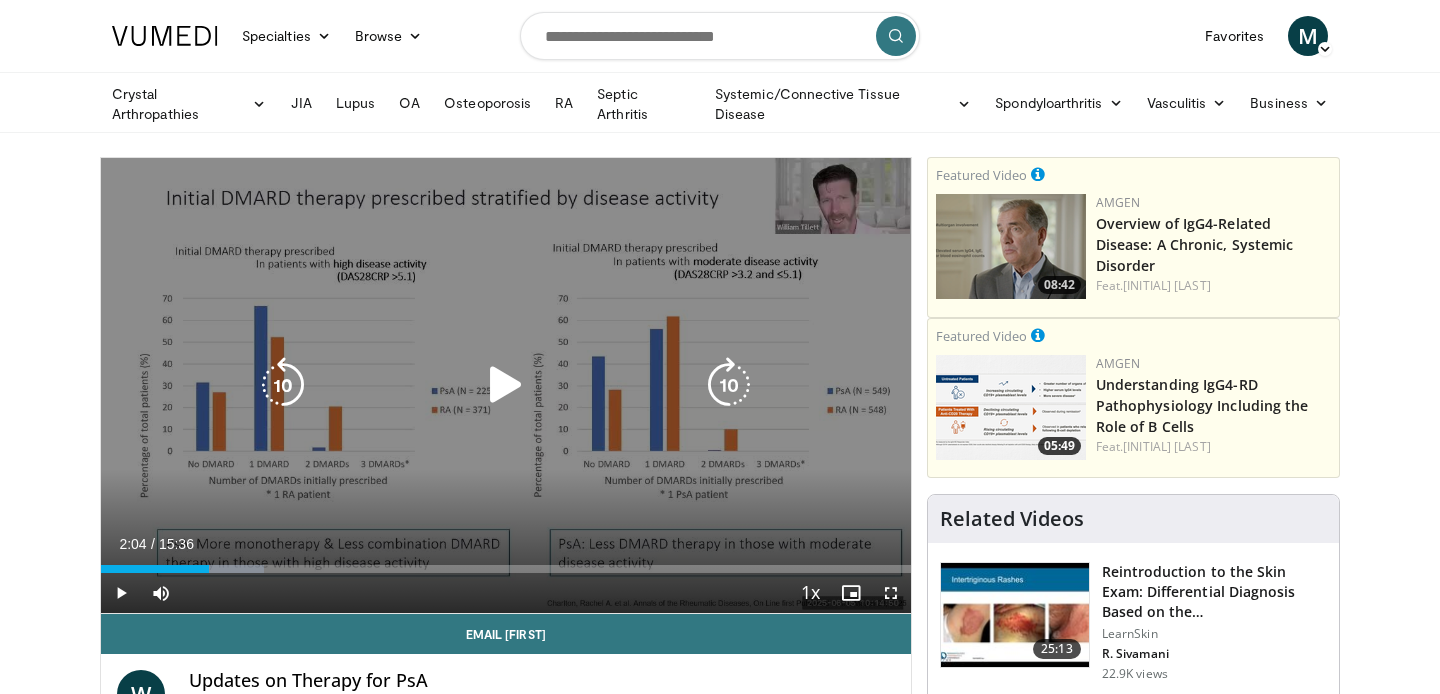 click at bounding box center [729, 385] 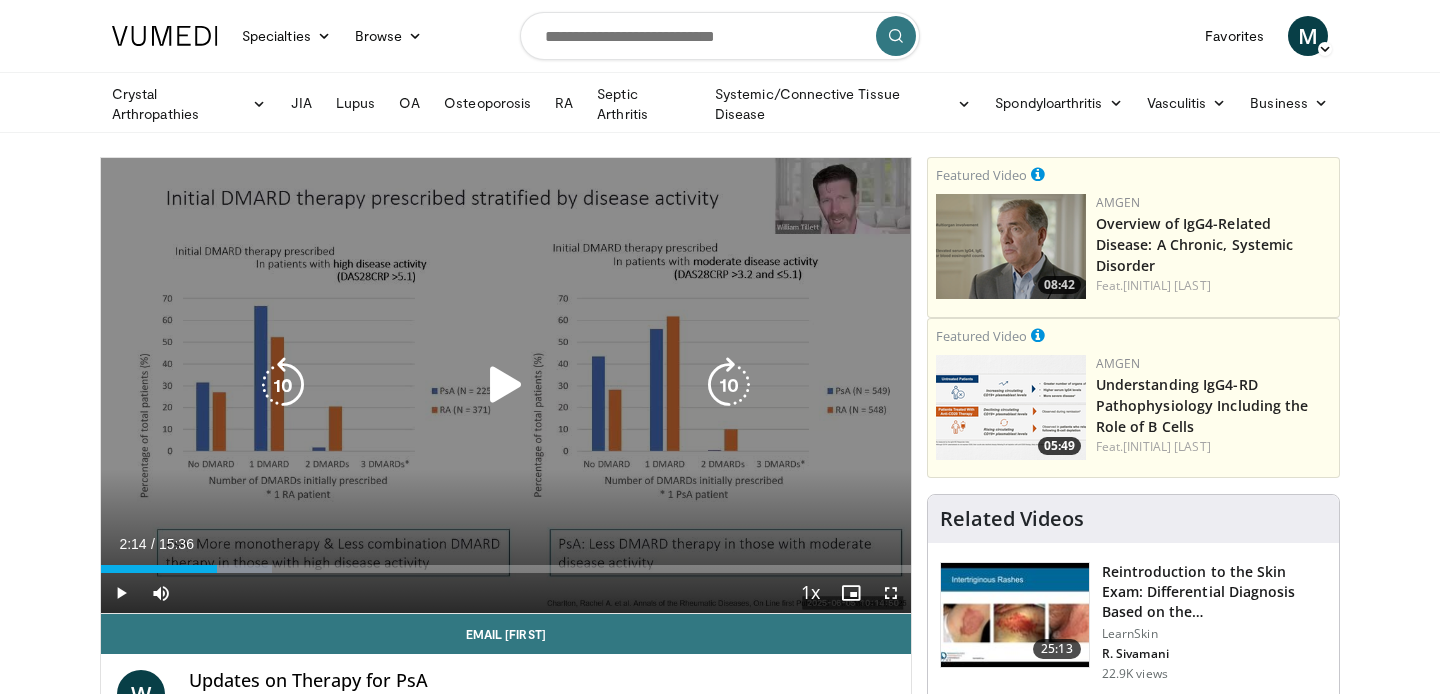 click at bounding box center [506, 385] 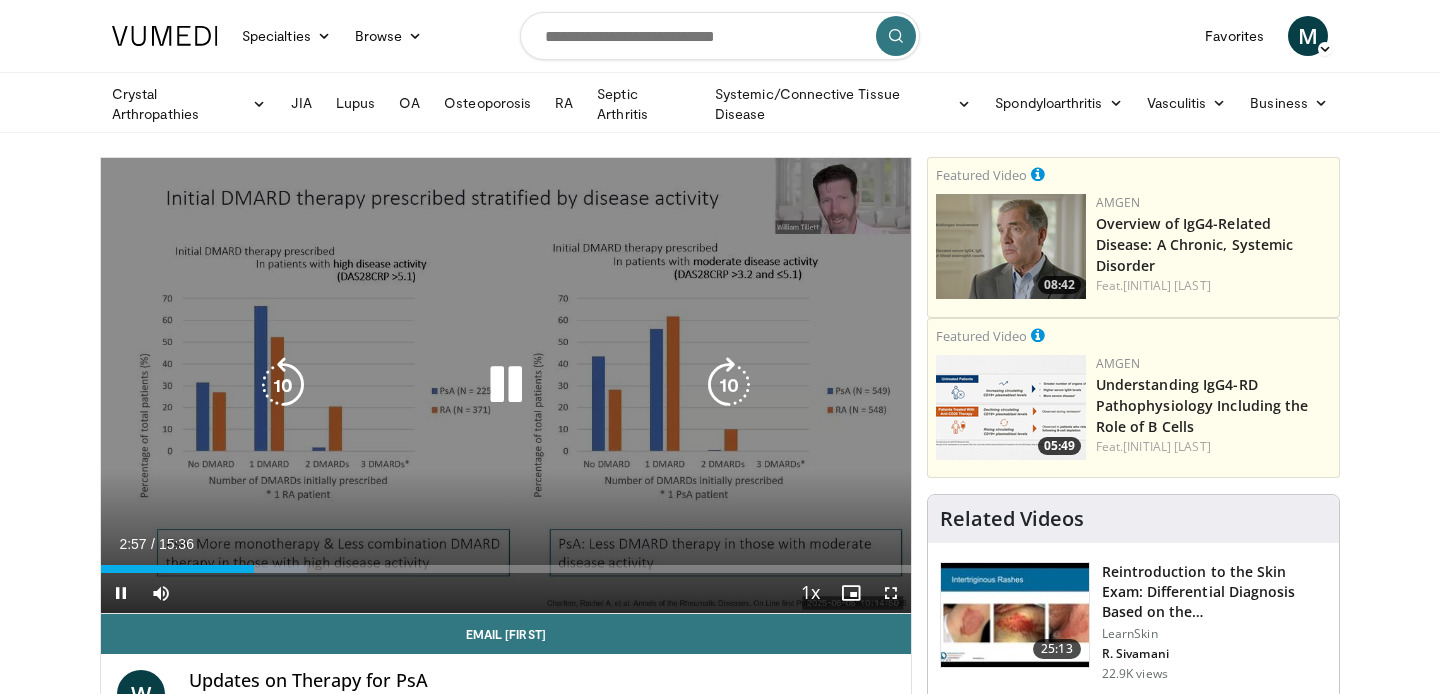 click at bounding box center (506, 385) 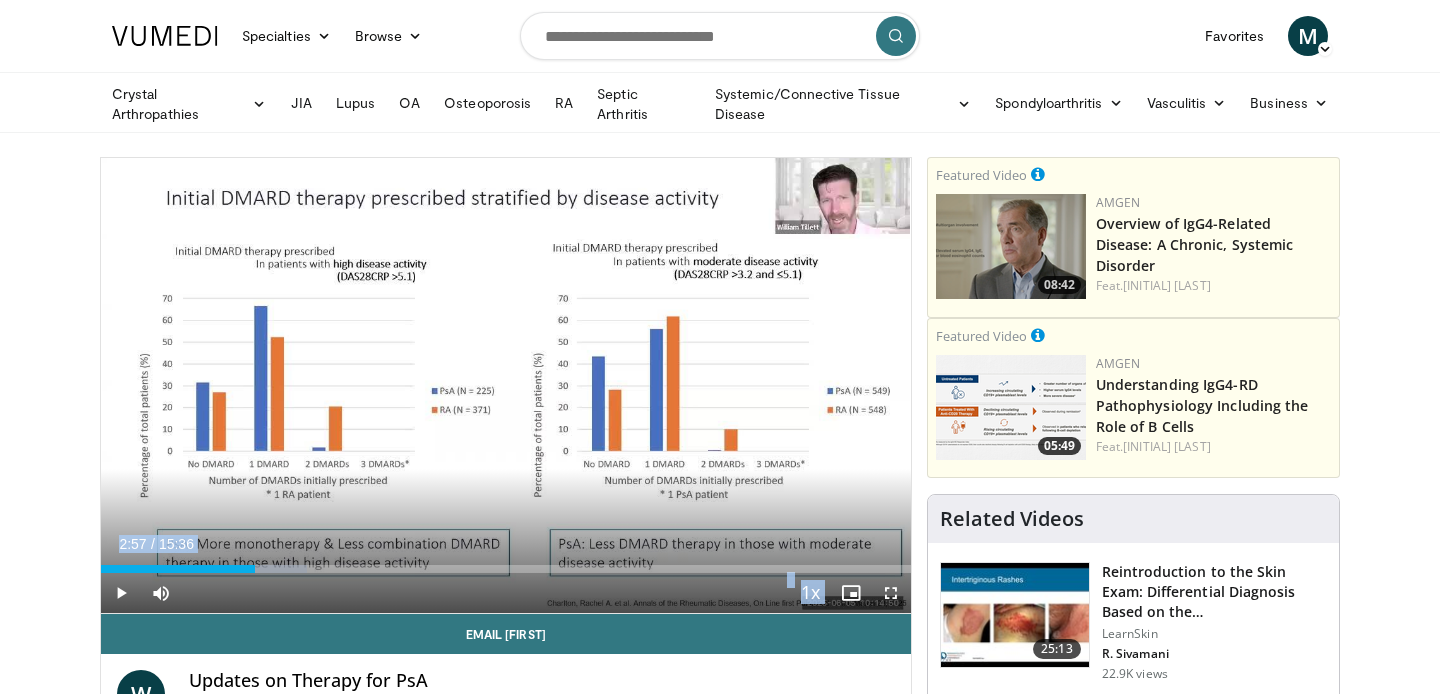 drag, startPoint x: 413, startPoint y: 397, endPoint x: 7, endPoint y: 479, distance: 414.19803 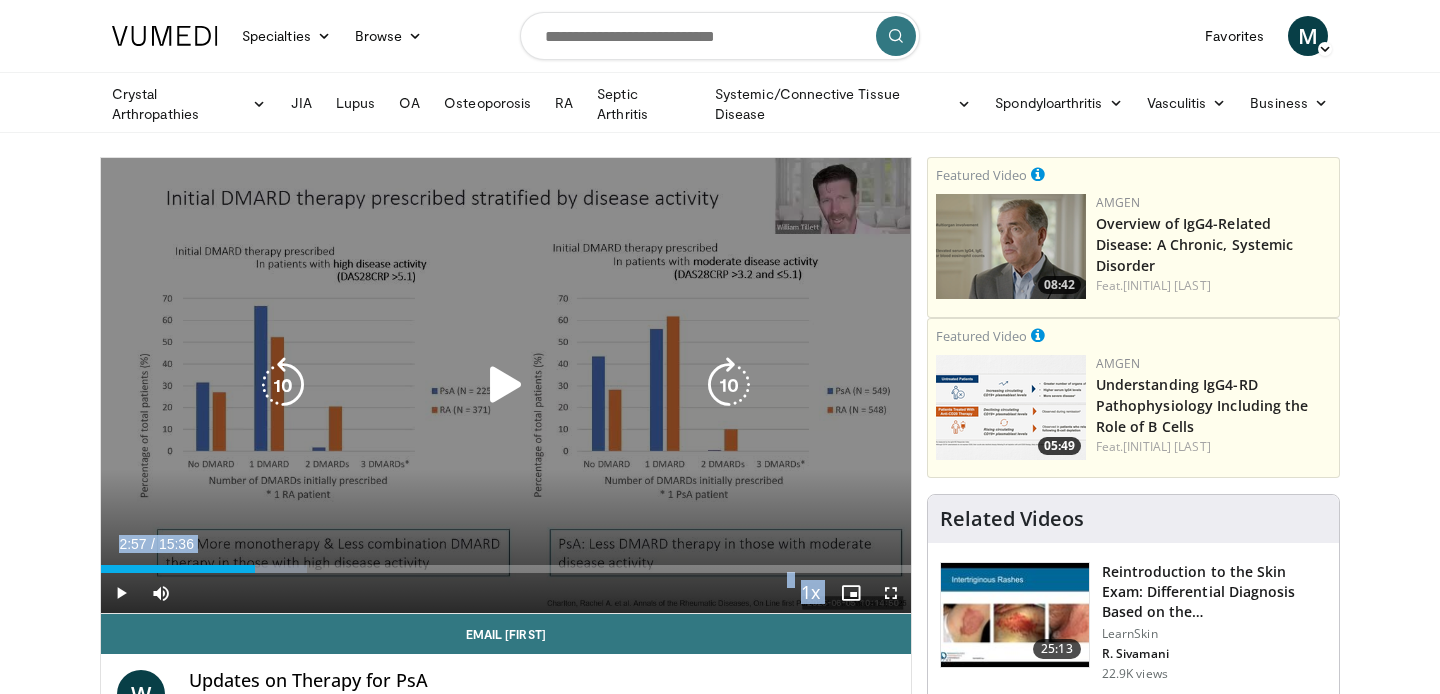 click at bounding box center (506, 385) 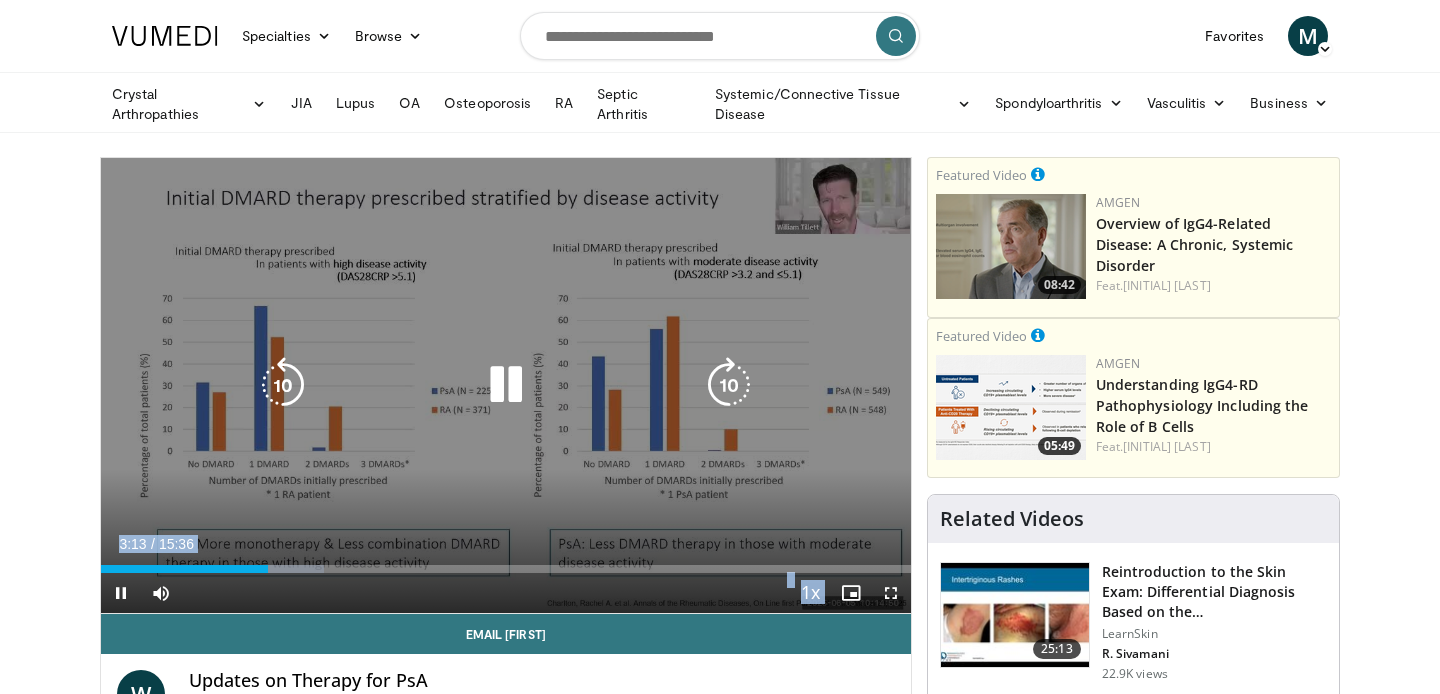 click at bounding box center (506, 385) 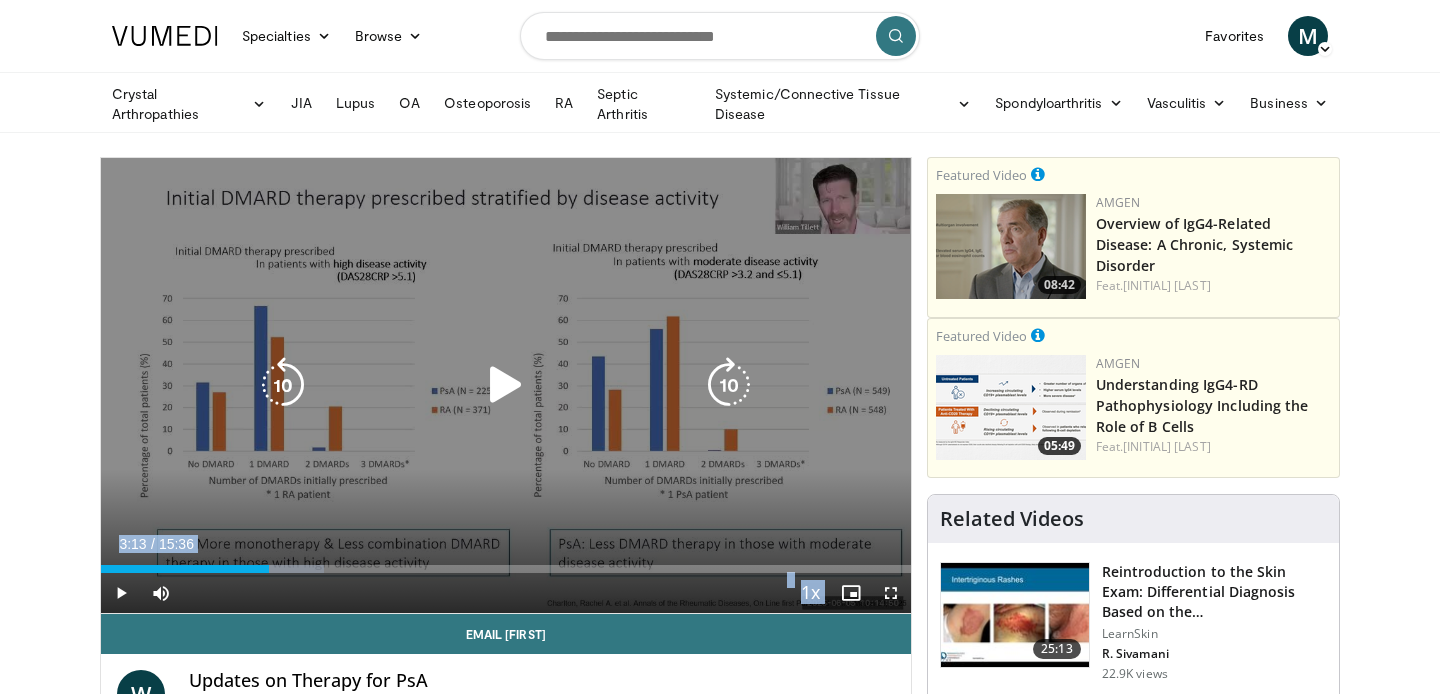 click at bounding box center (506, 385) 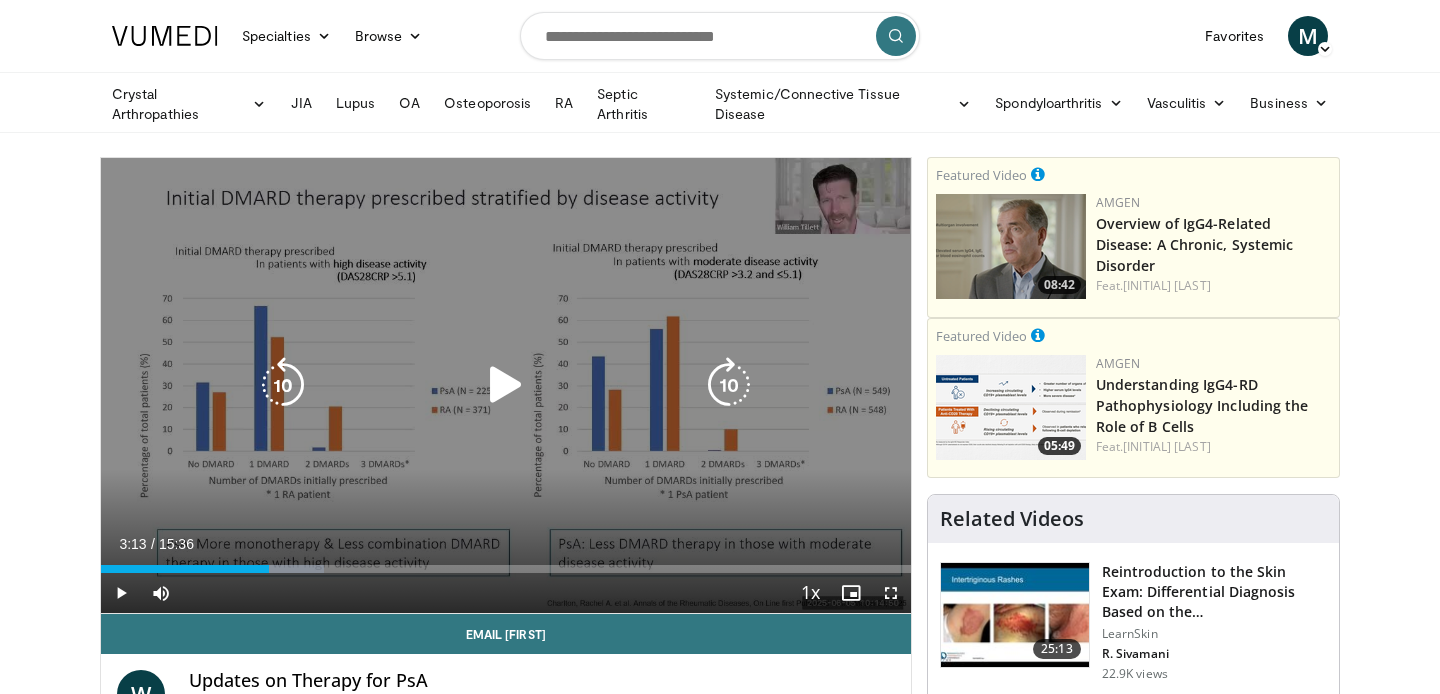 click at bounding box center [506, 385] 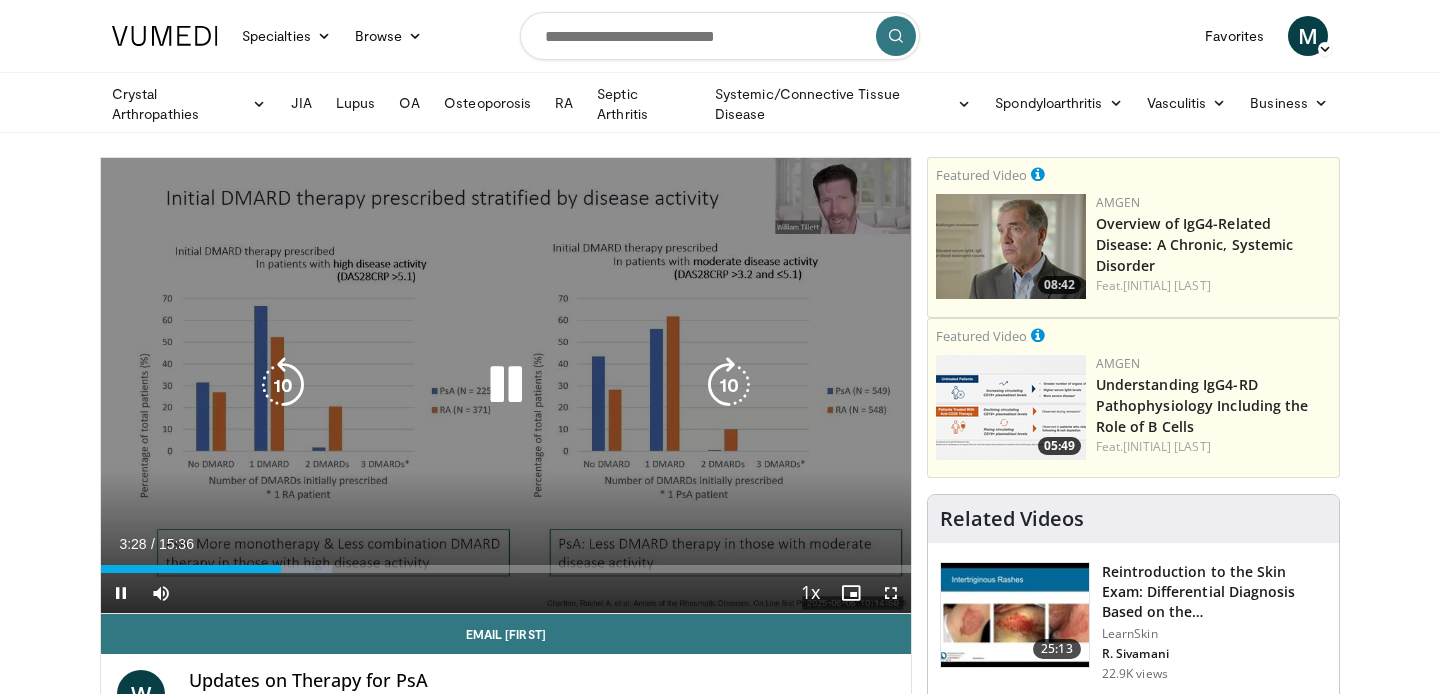 click at bounding box center [506, 385] 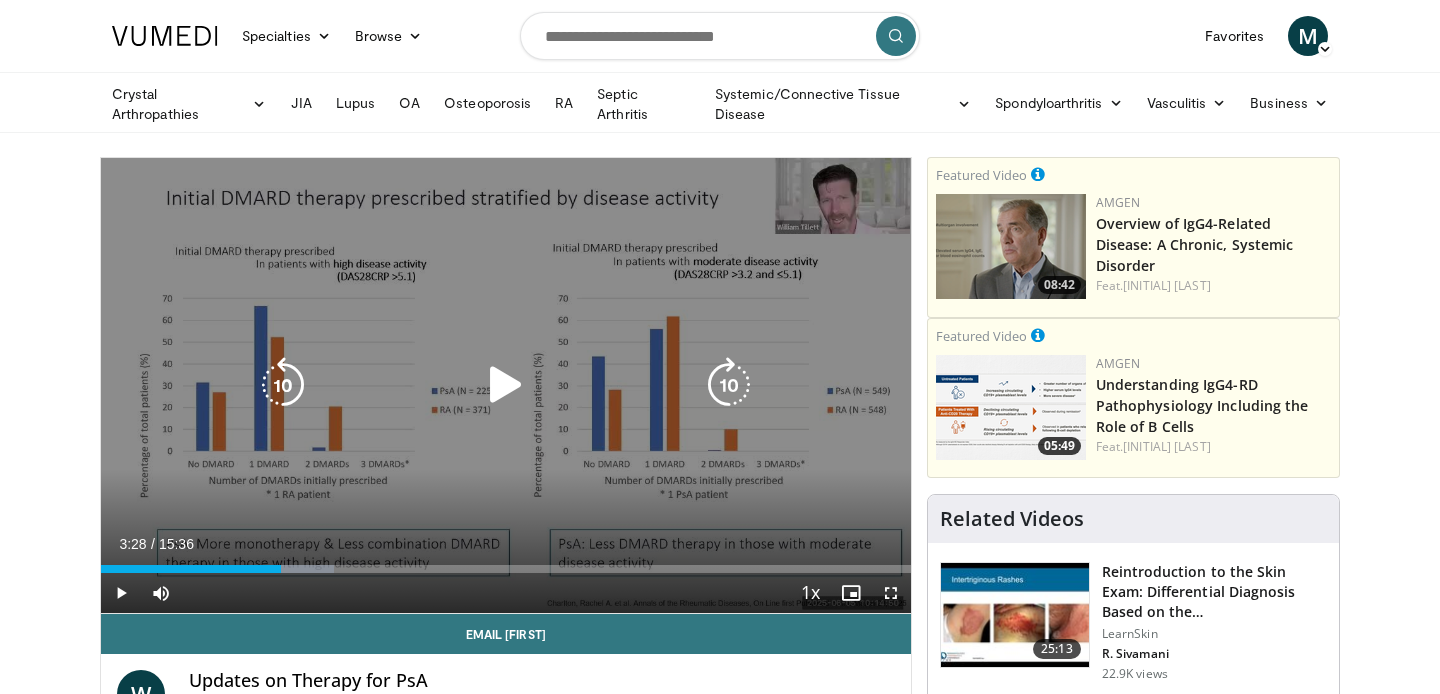 click at bounding box center (729, 385) 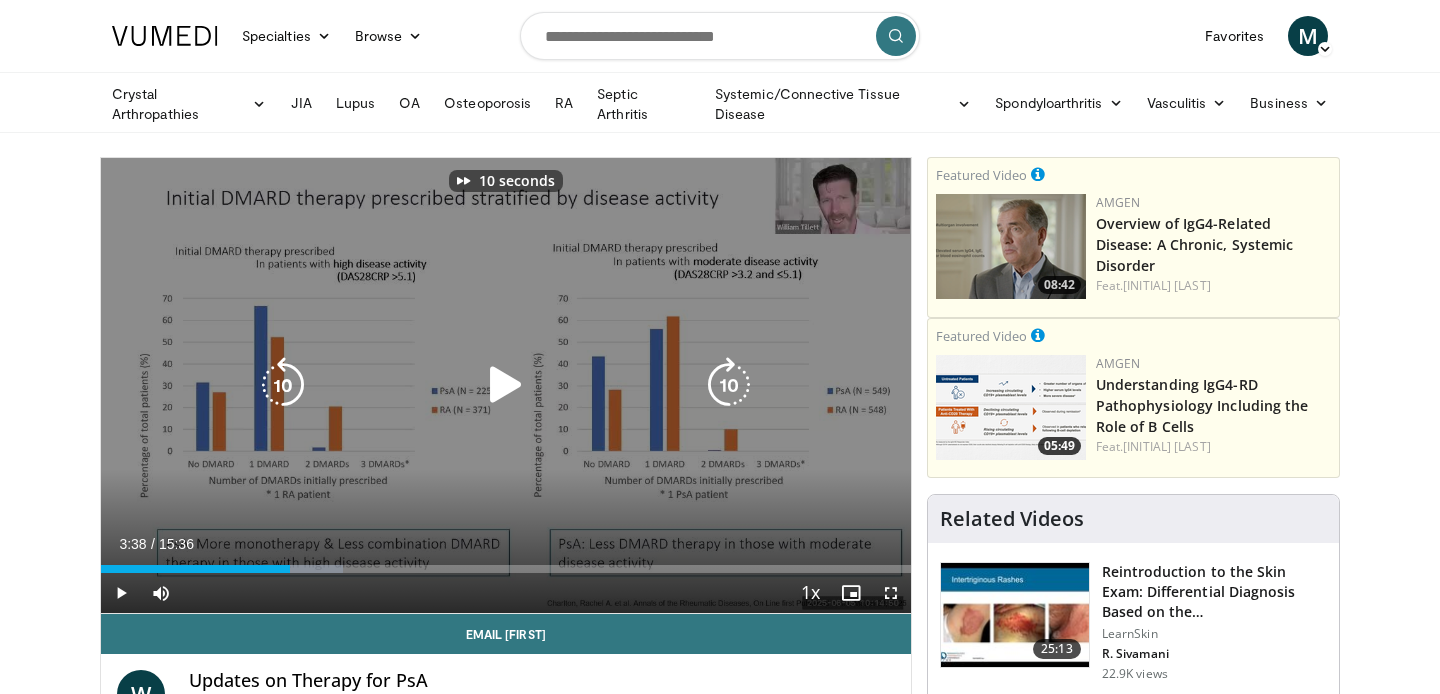 click at bounding box center [506, 385] 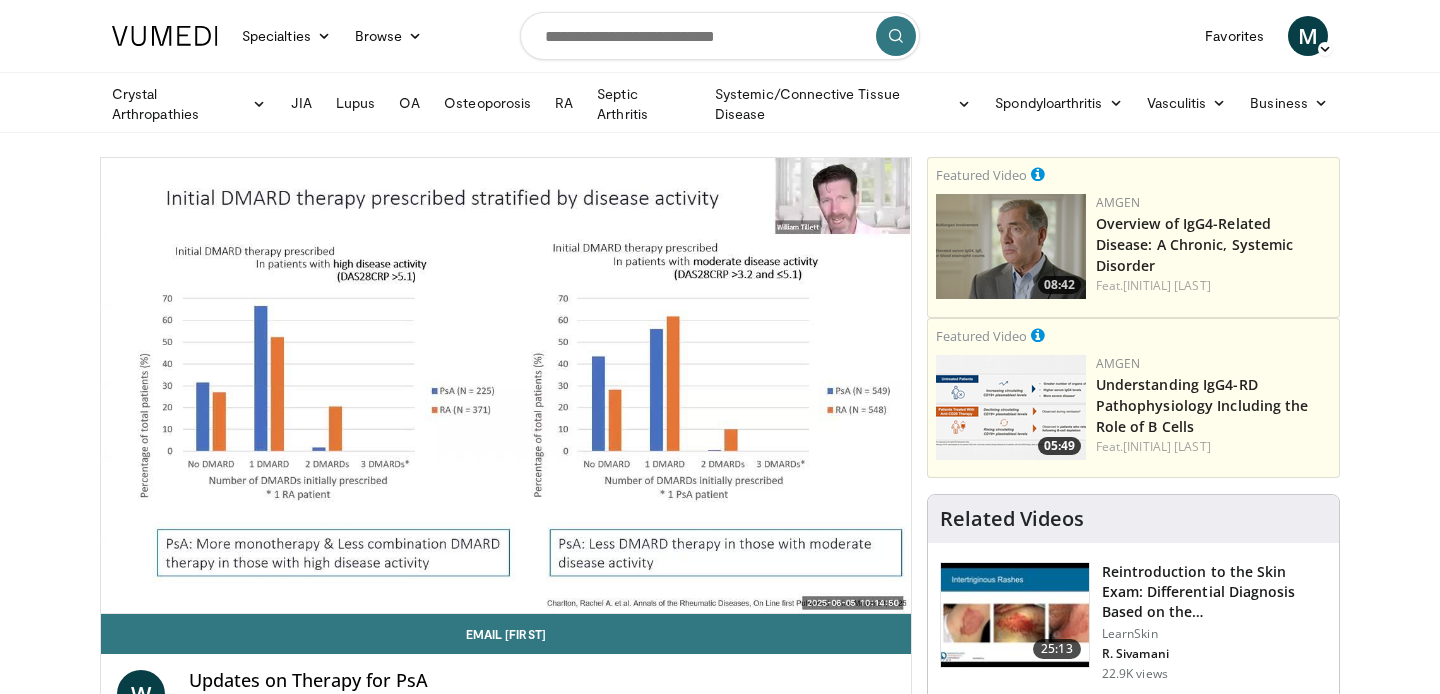 type 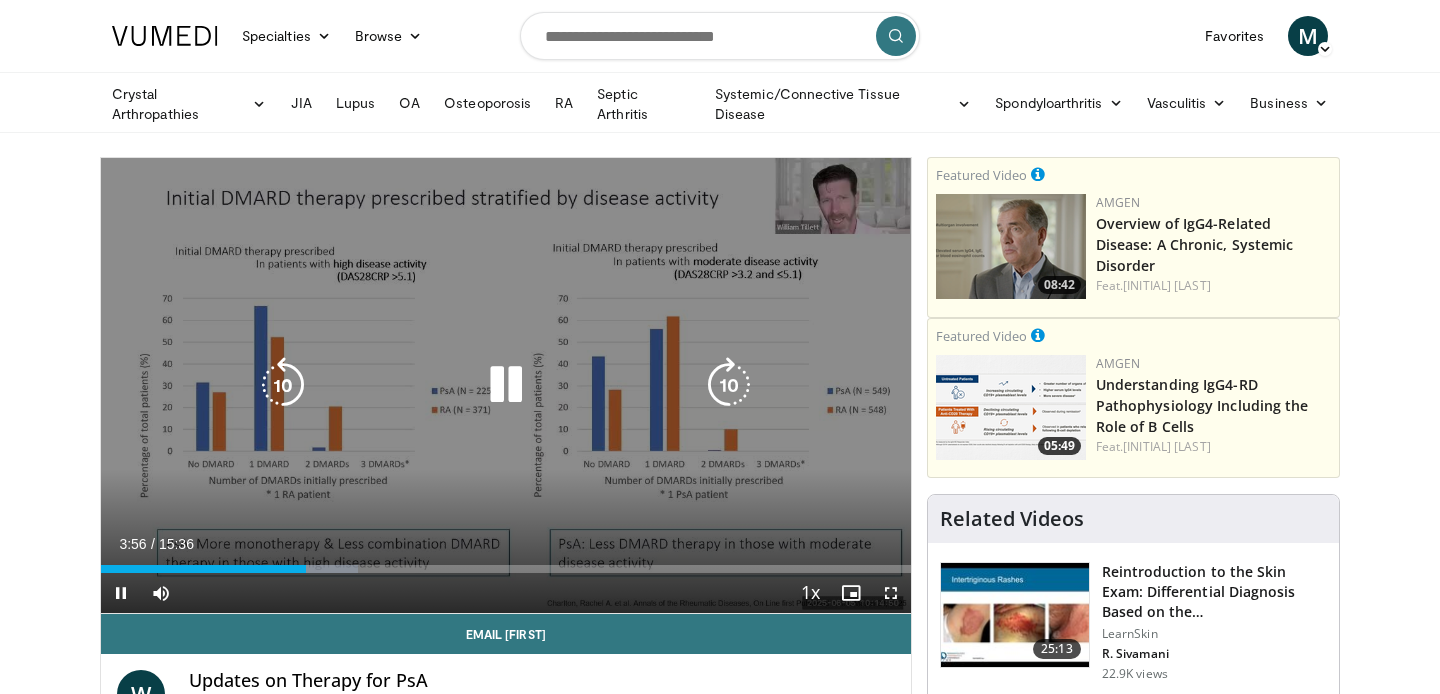 click at bounding box center (506, 385) 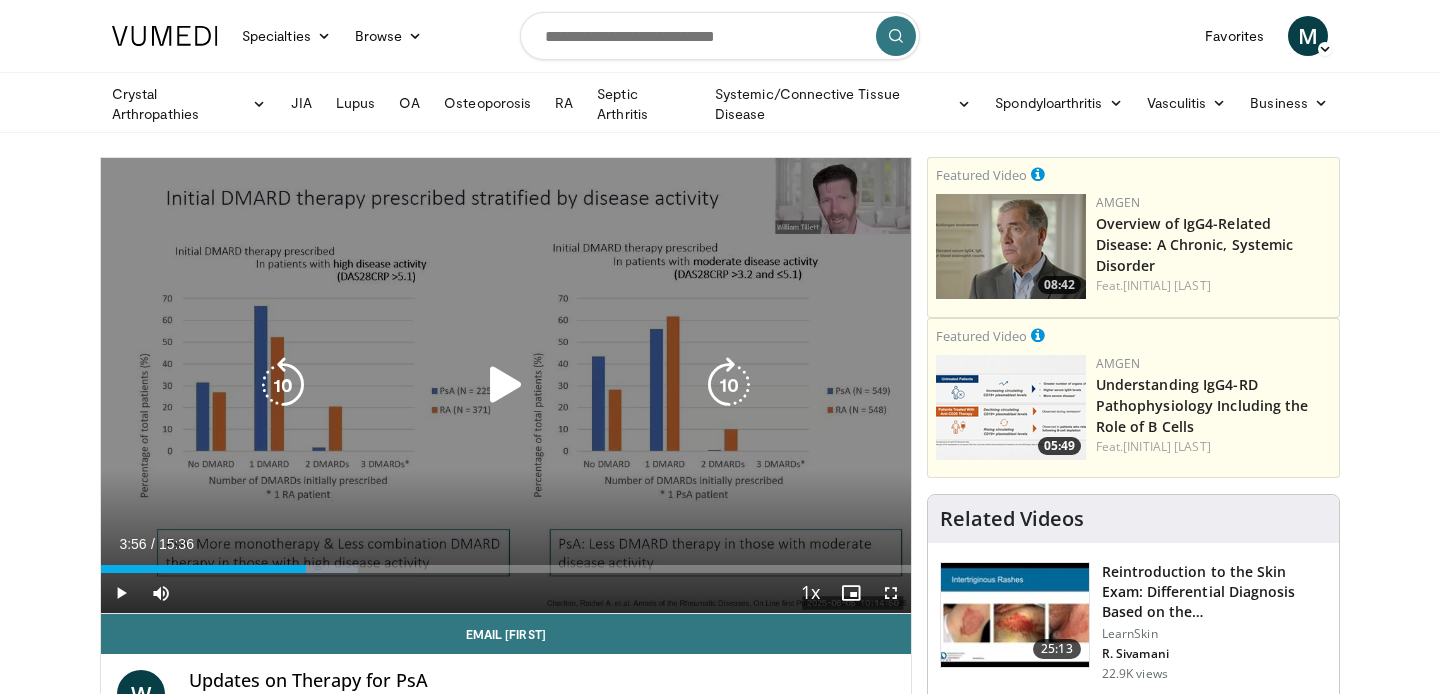 click at bounding box center [506, 385] 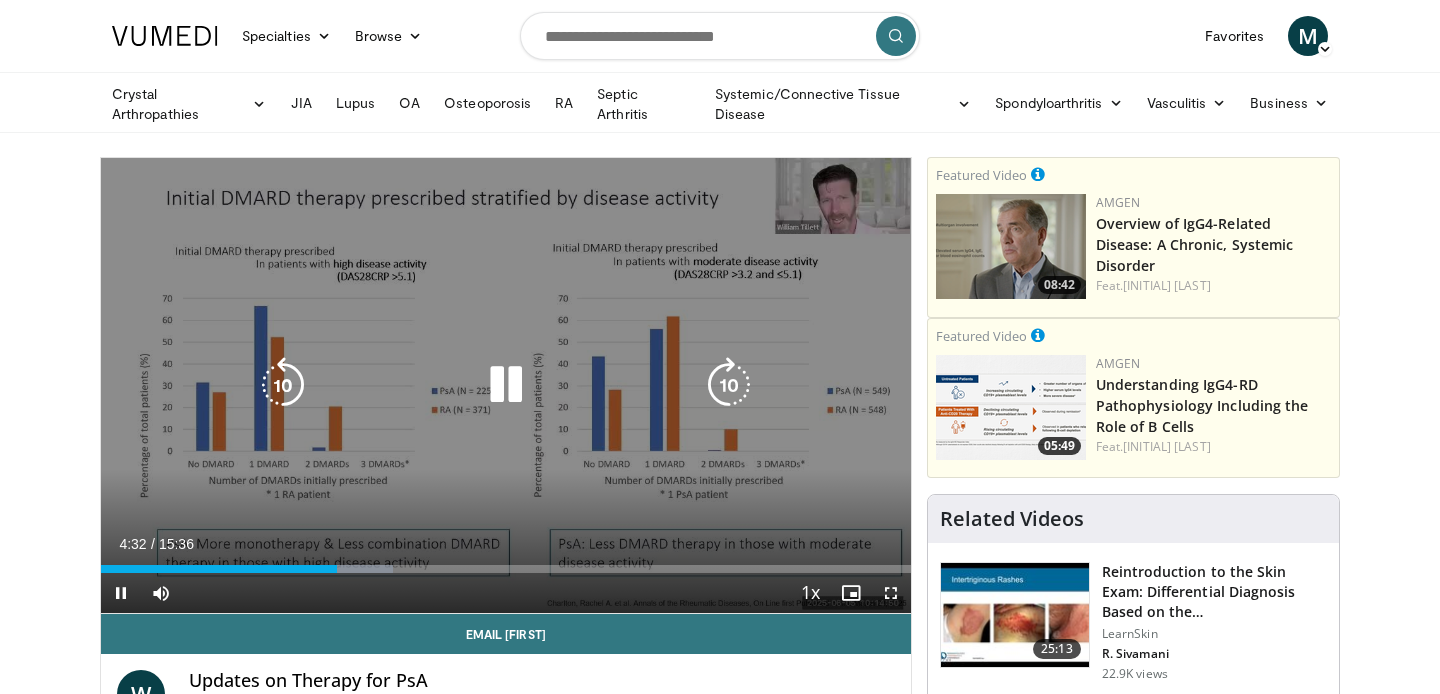 click at bounding box center [283, 385] 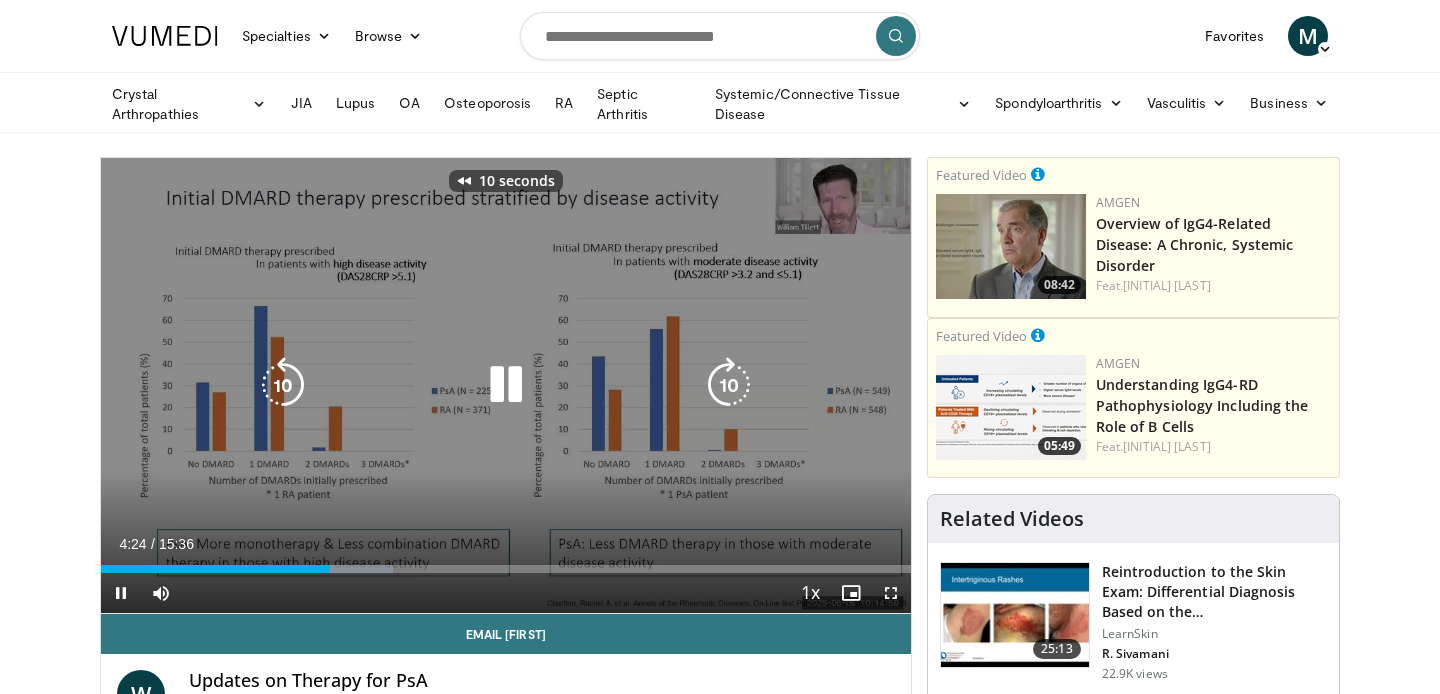 click at bounding box center [283, 385] 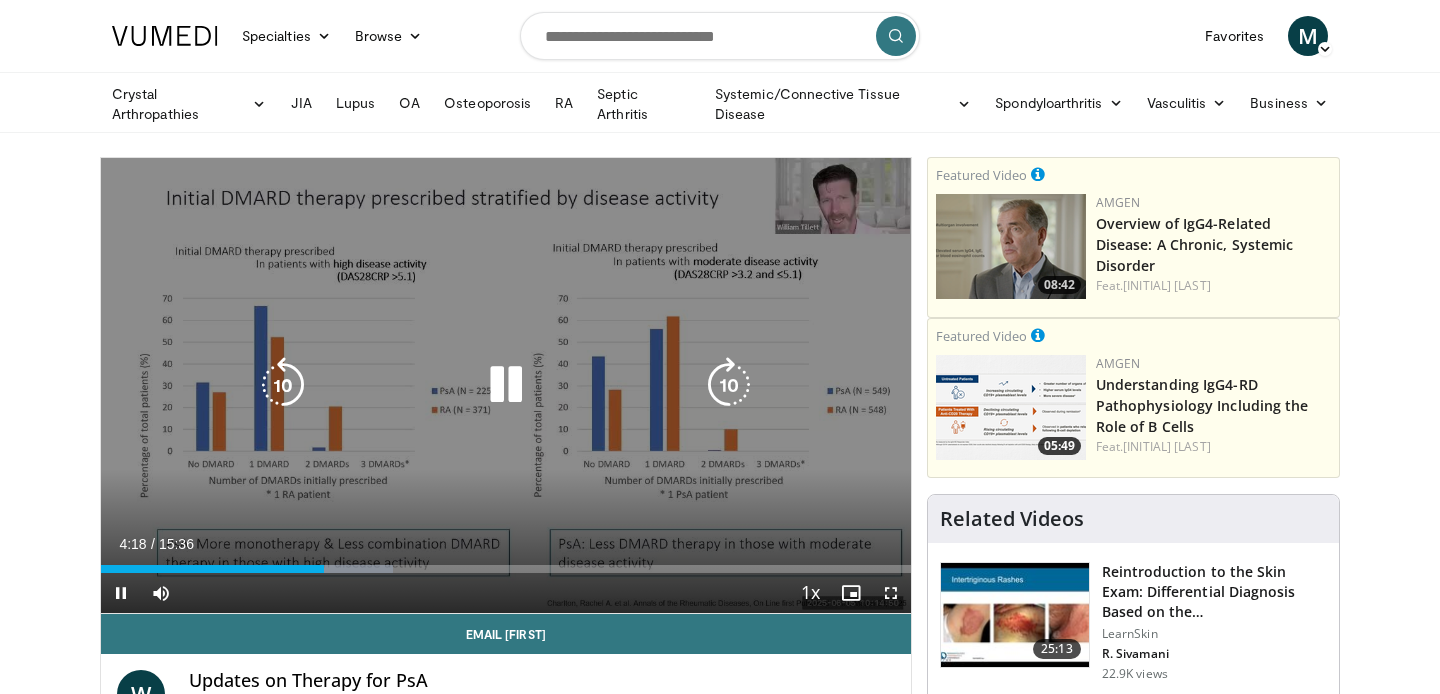 click at bounding box center [506, 385] 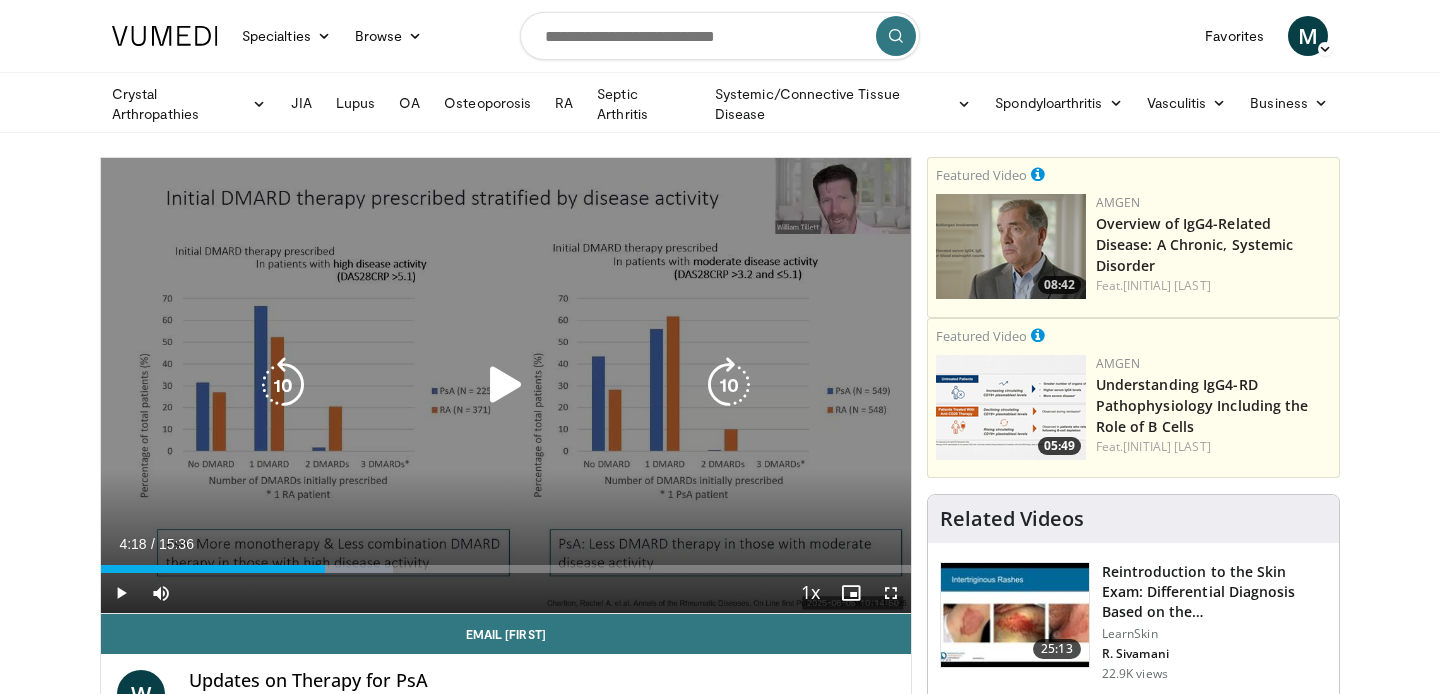 click at bounding box center (283, 385) 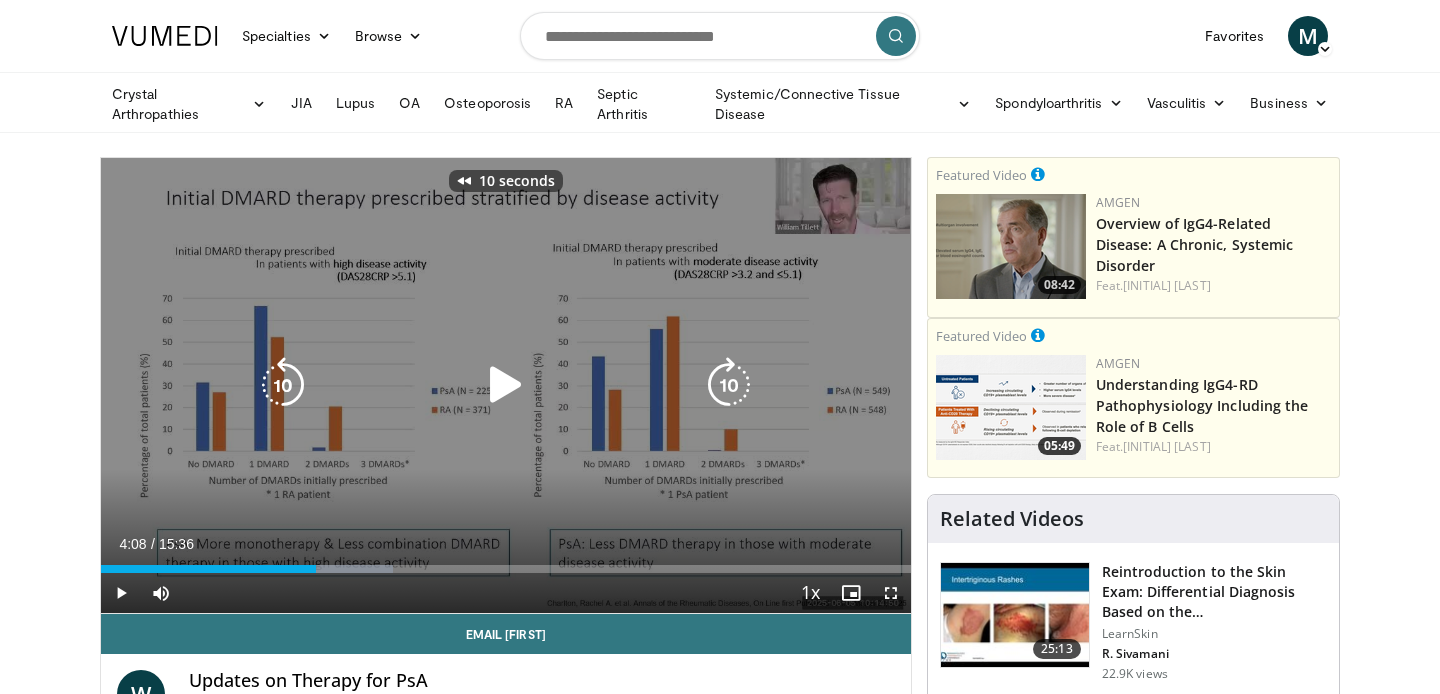 click at bounding box center [283, 385] 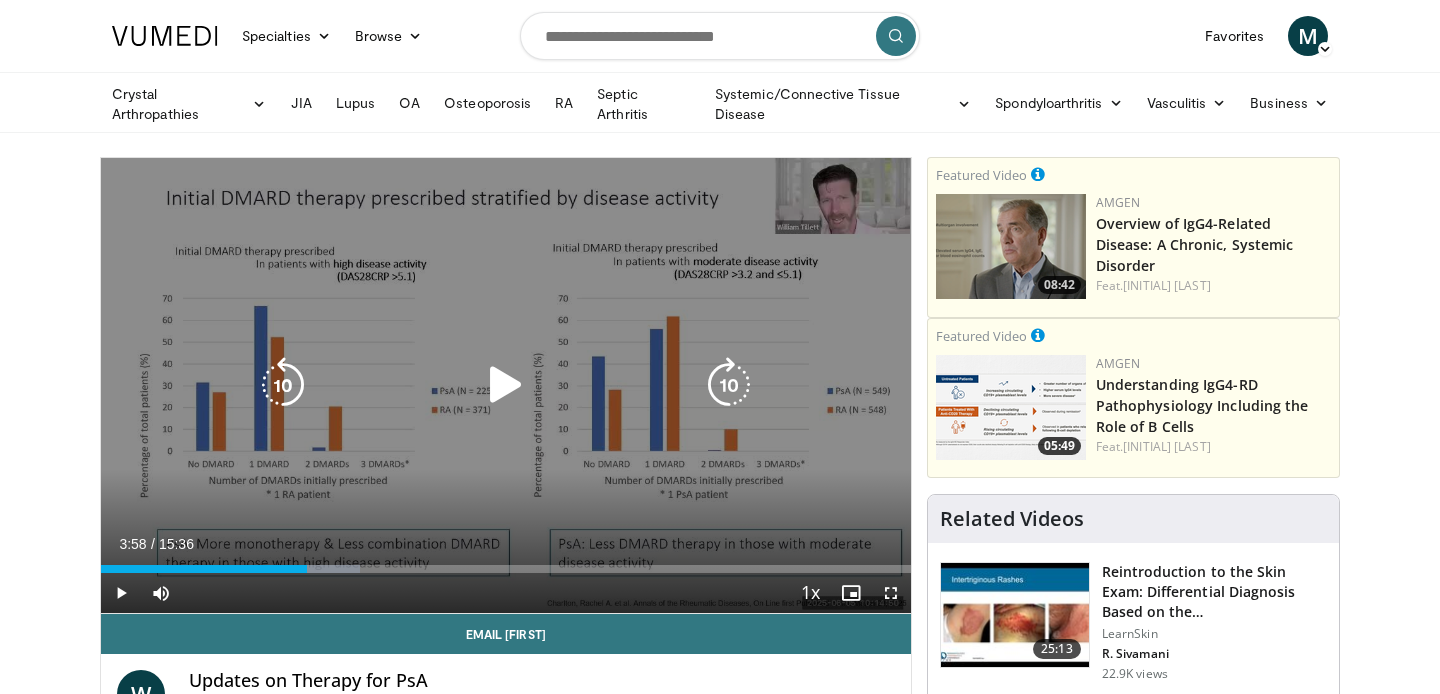 click at bounding box center [506, 385] 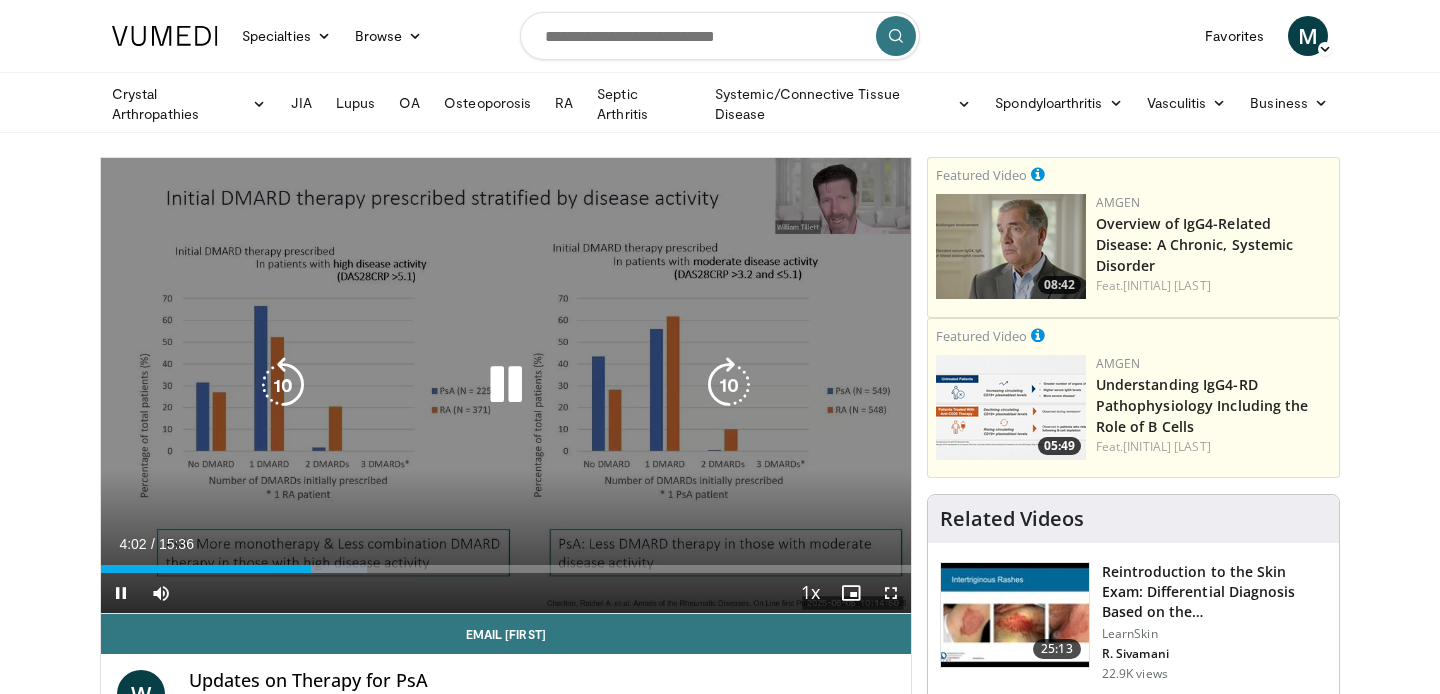 click at bounding box center (506, 385) 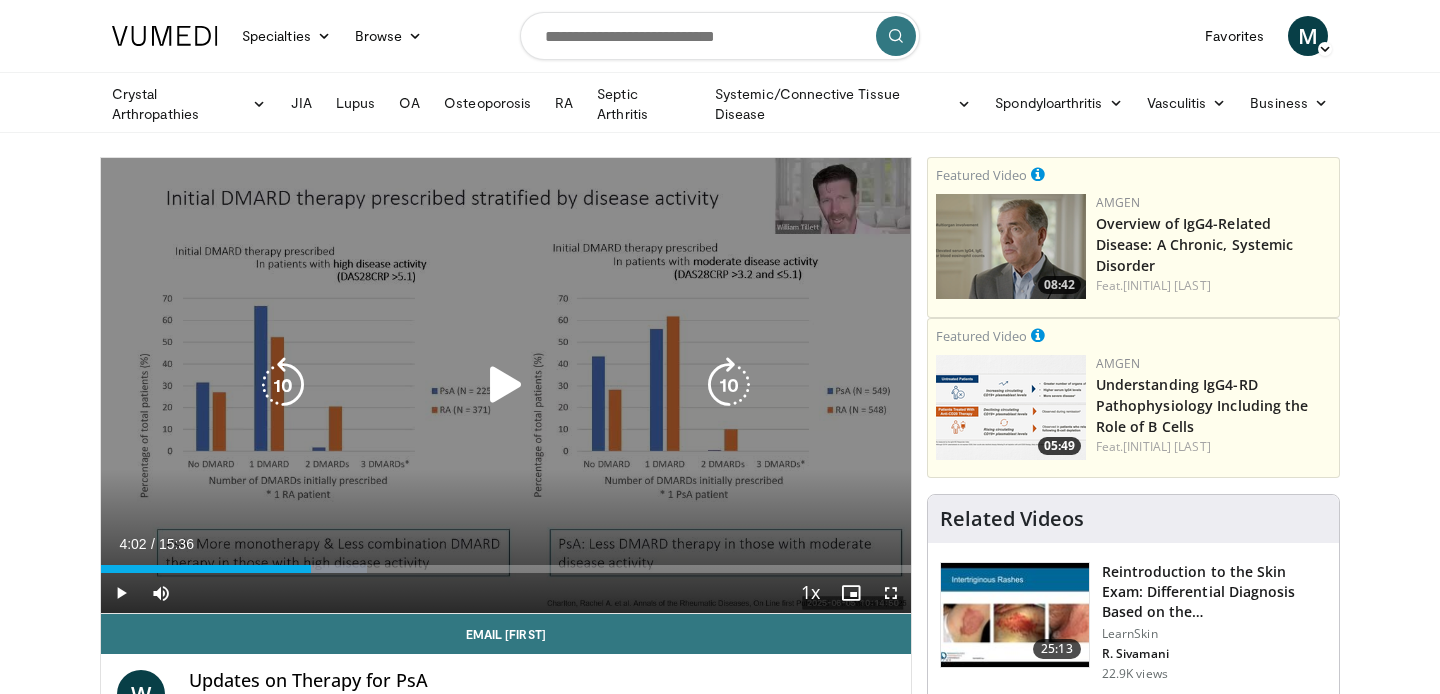 click at bounding box center (506, 385) 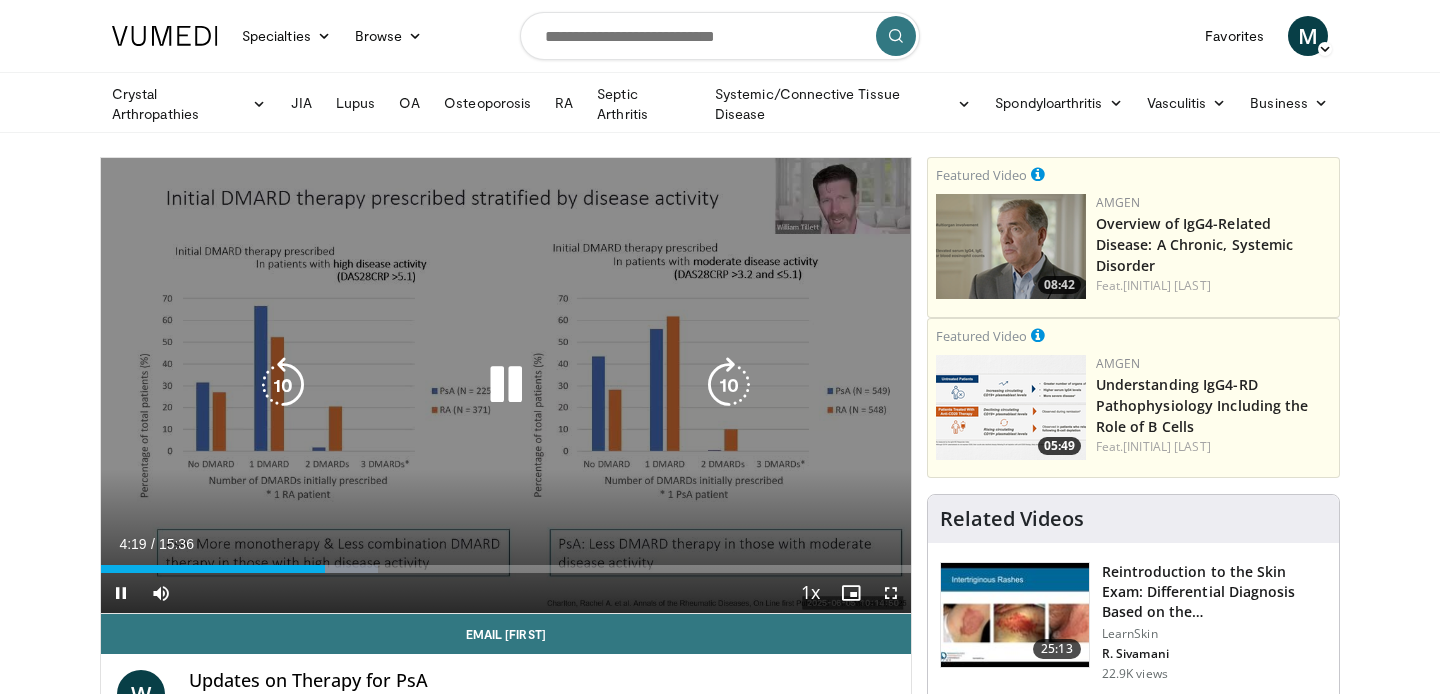 click on "20 seconds
Tap to unmute" at bounding box center (506, 385) 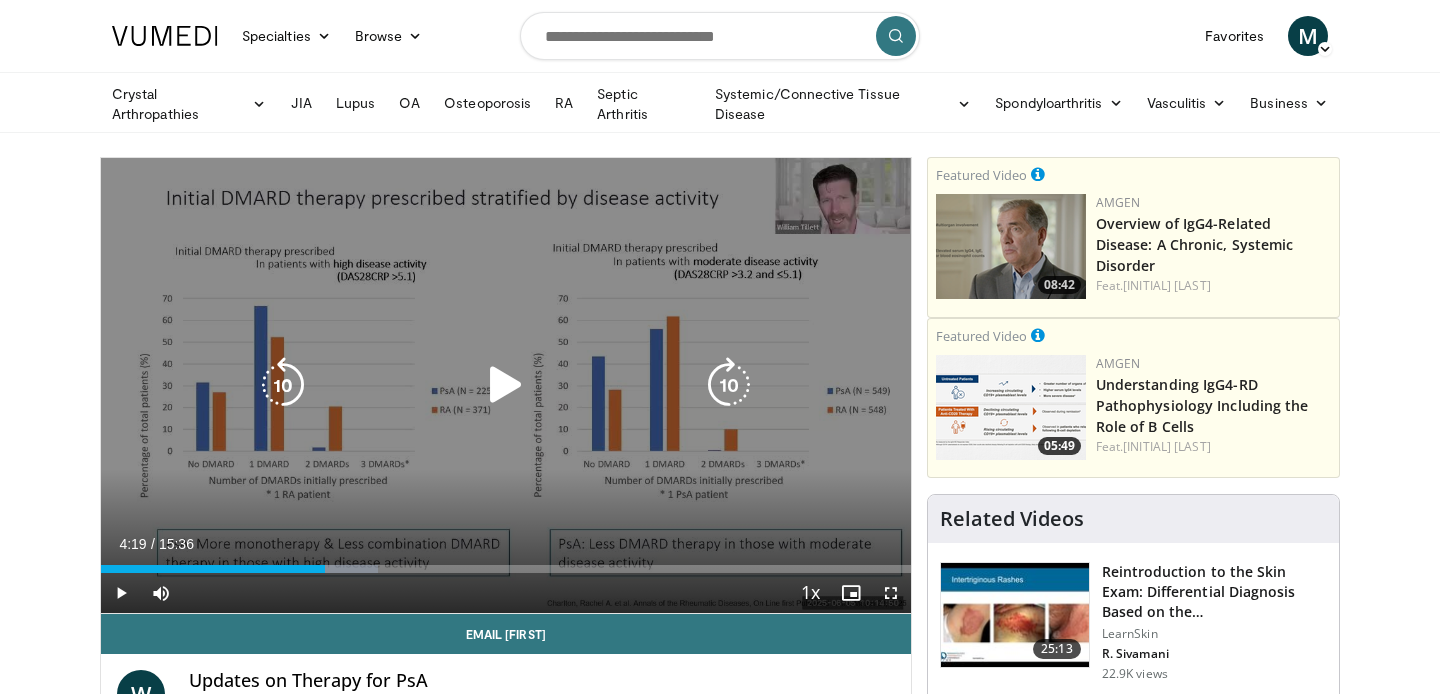 click at bounding box center (283, 385) 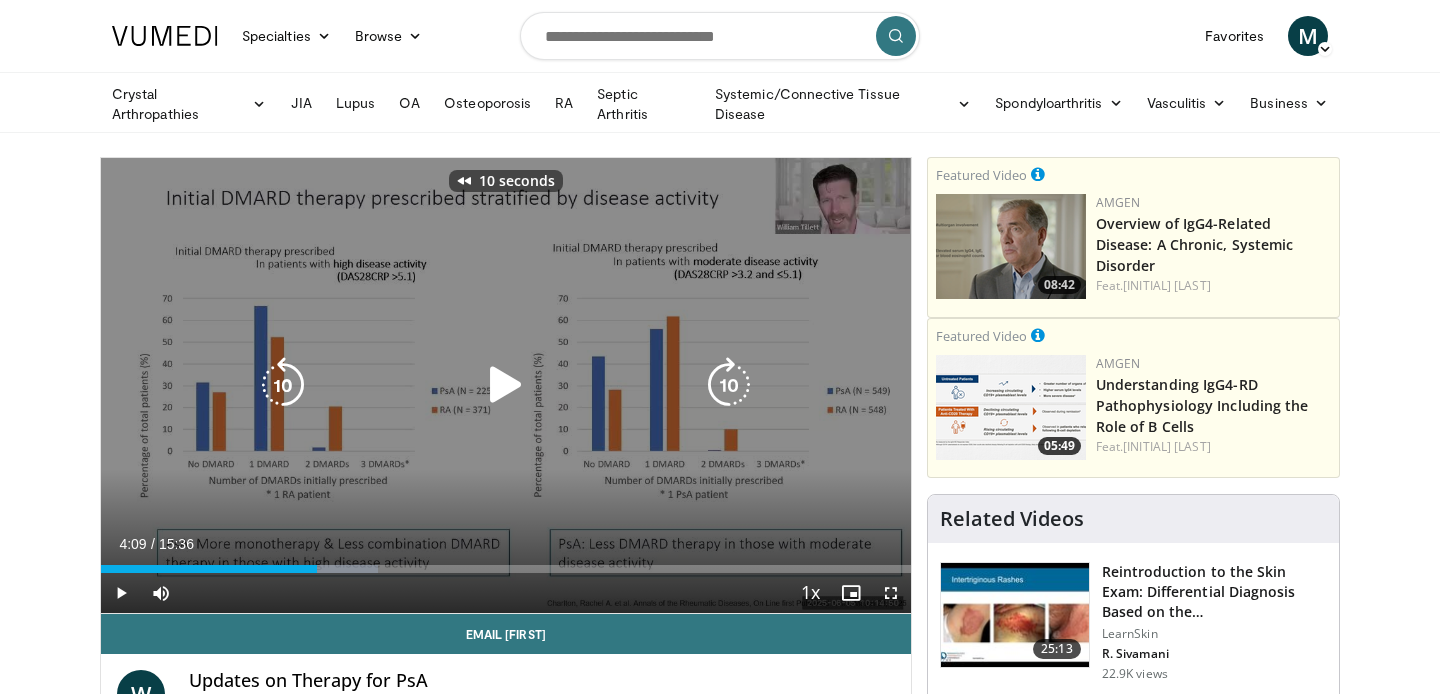 click at bounding box center [283, 385] 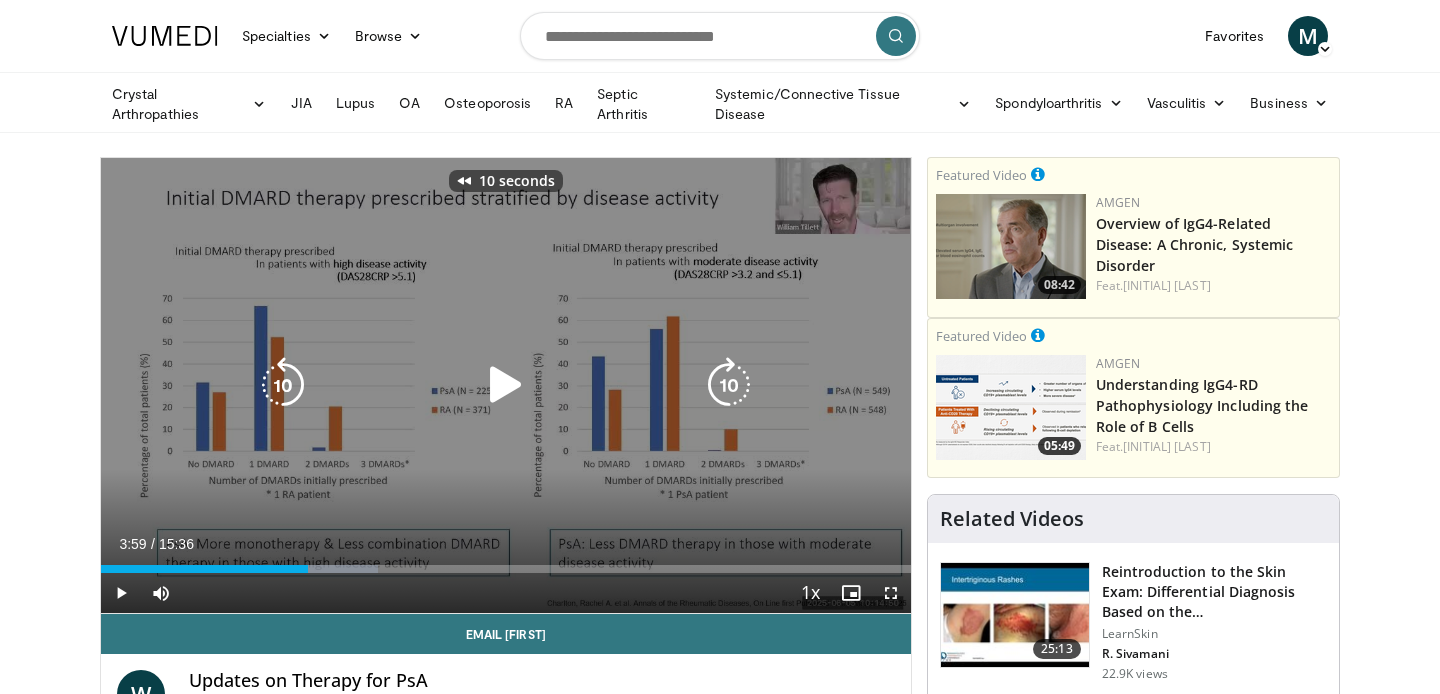 click at bounding box center [506, 385] 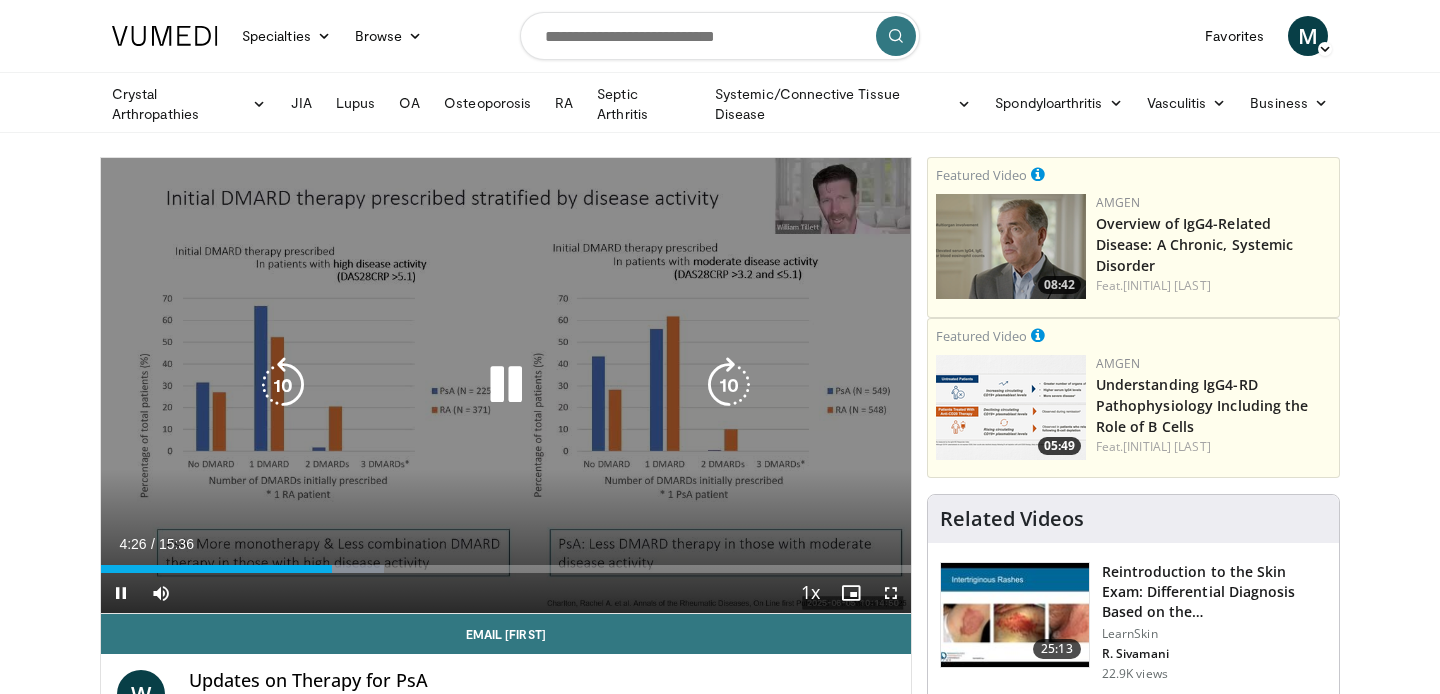click at bounding box center [506, 385] 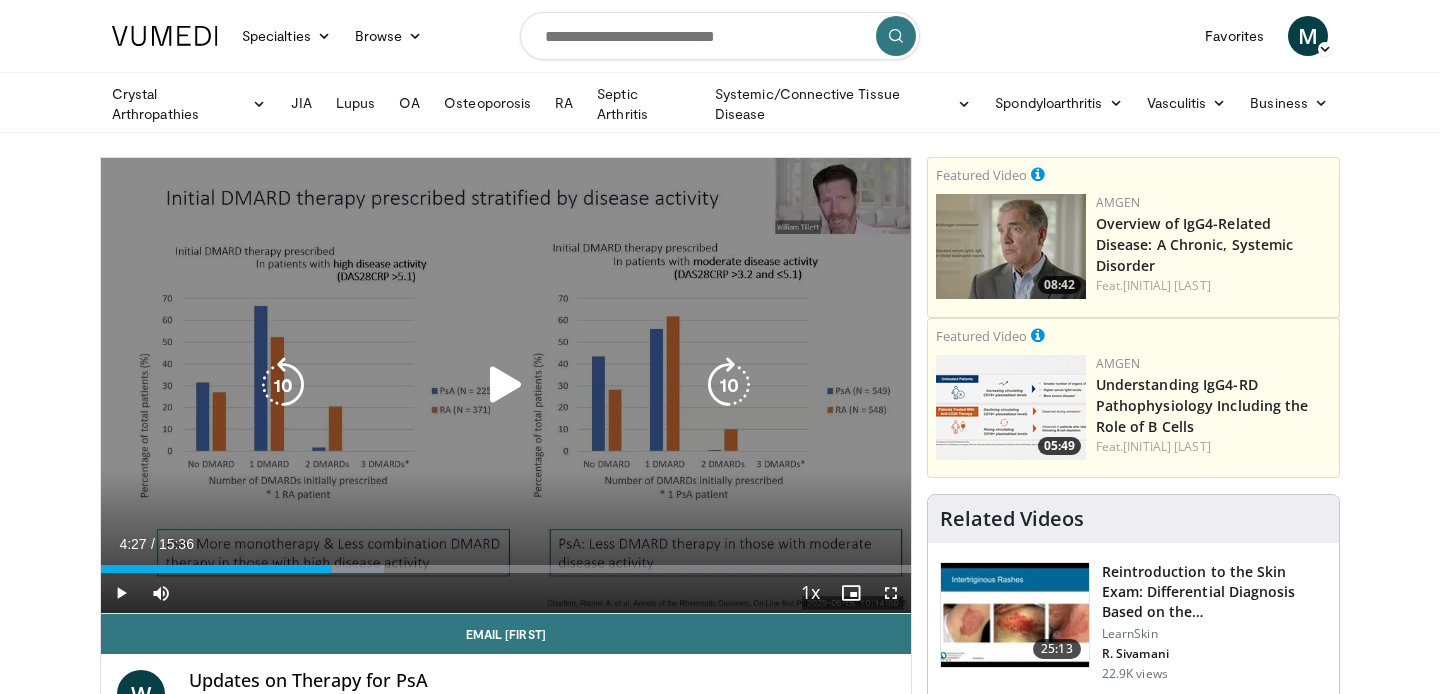click at bounding box center [506, 385] 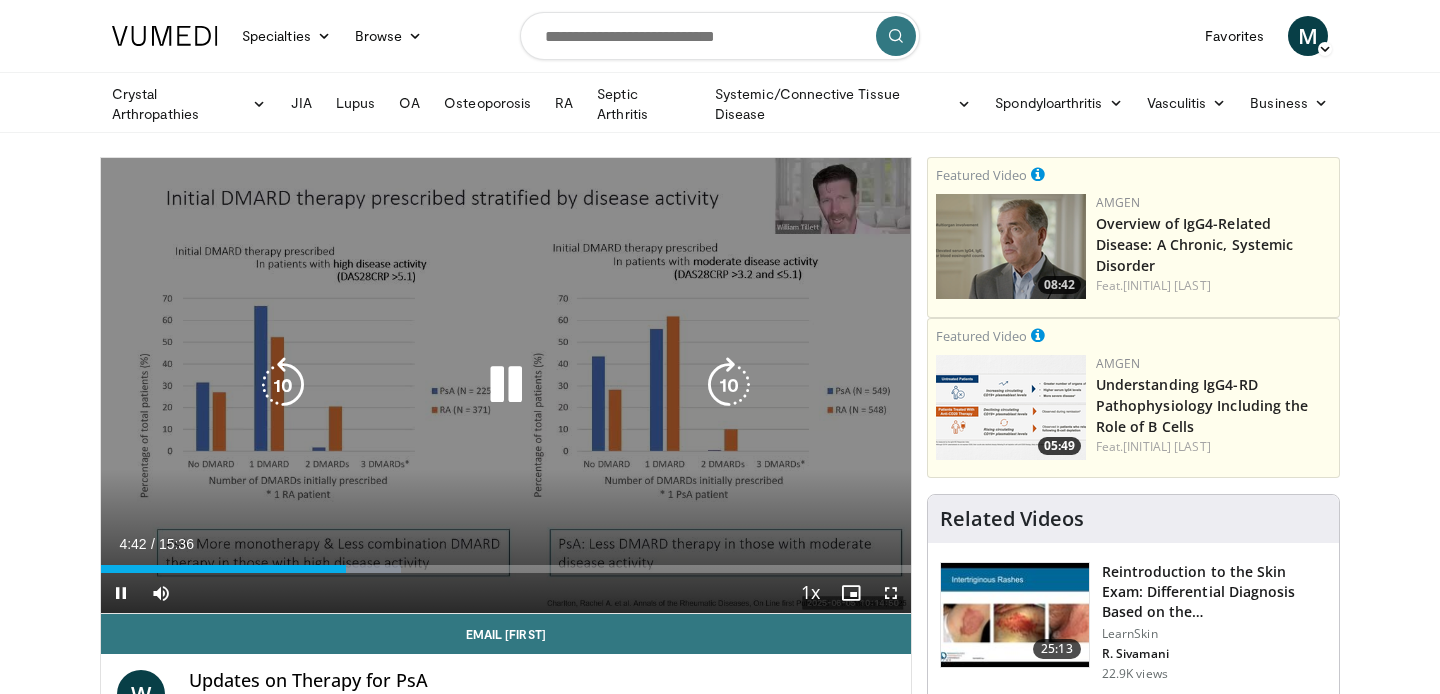 click at bounding box center (506, 385) 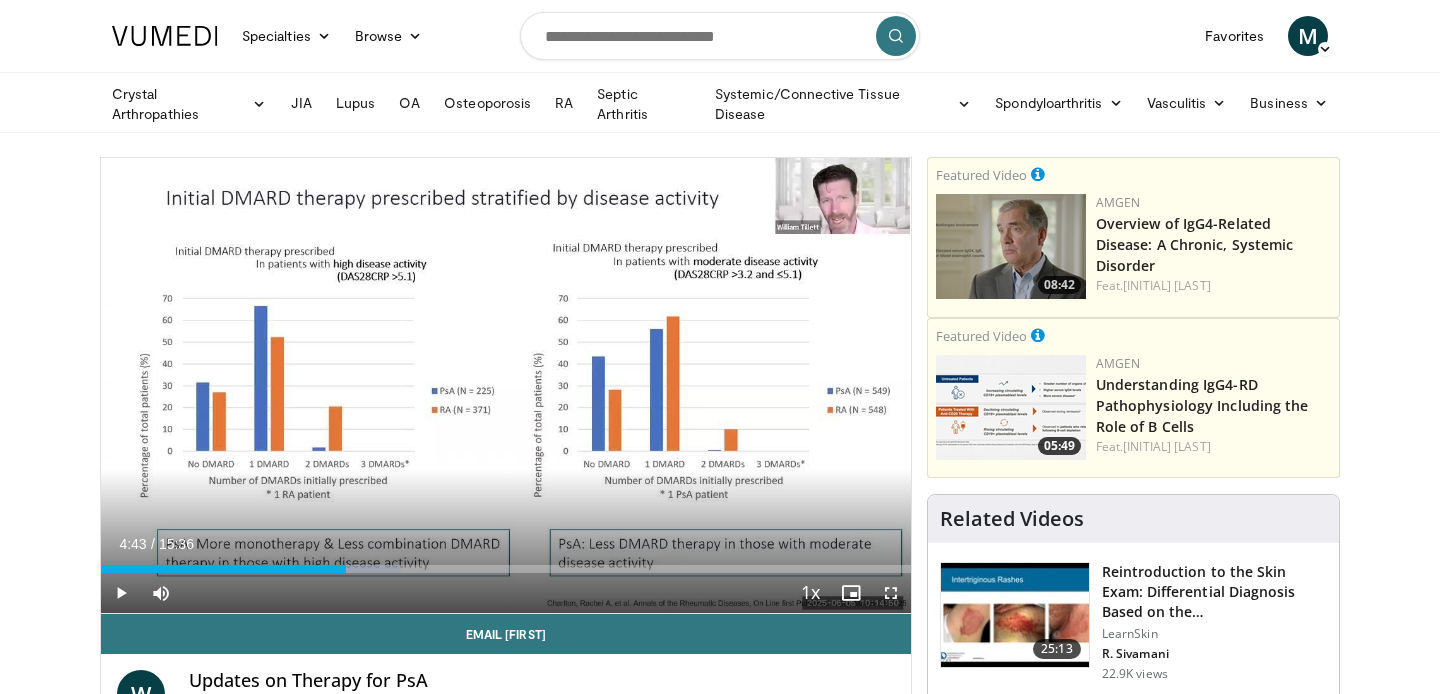 click on "10 seconds
Tap to unmute" at bounding box center (506, 385) 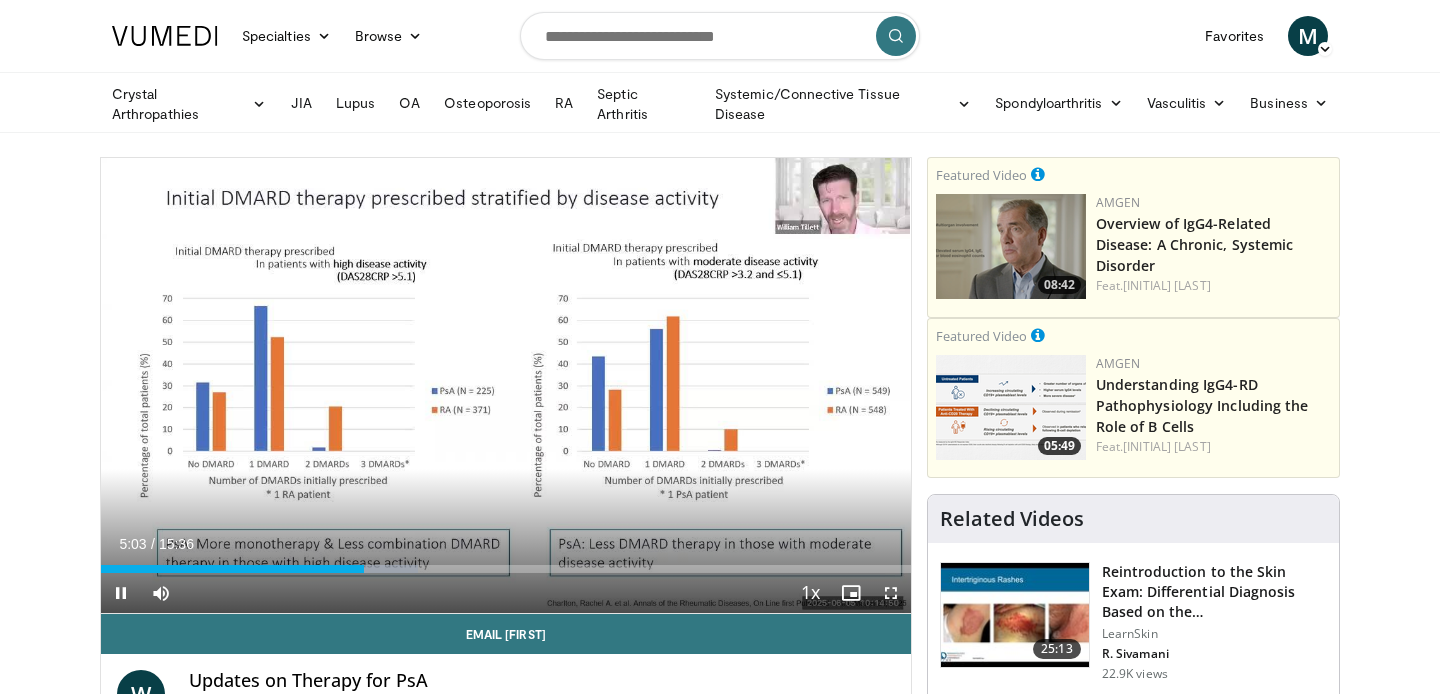 click on "10 seconds
Tap to unmute" at bounding box center (506, 385) 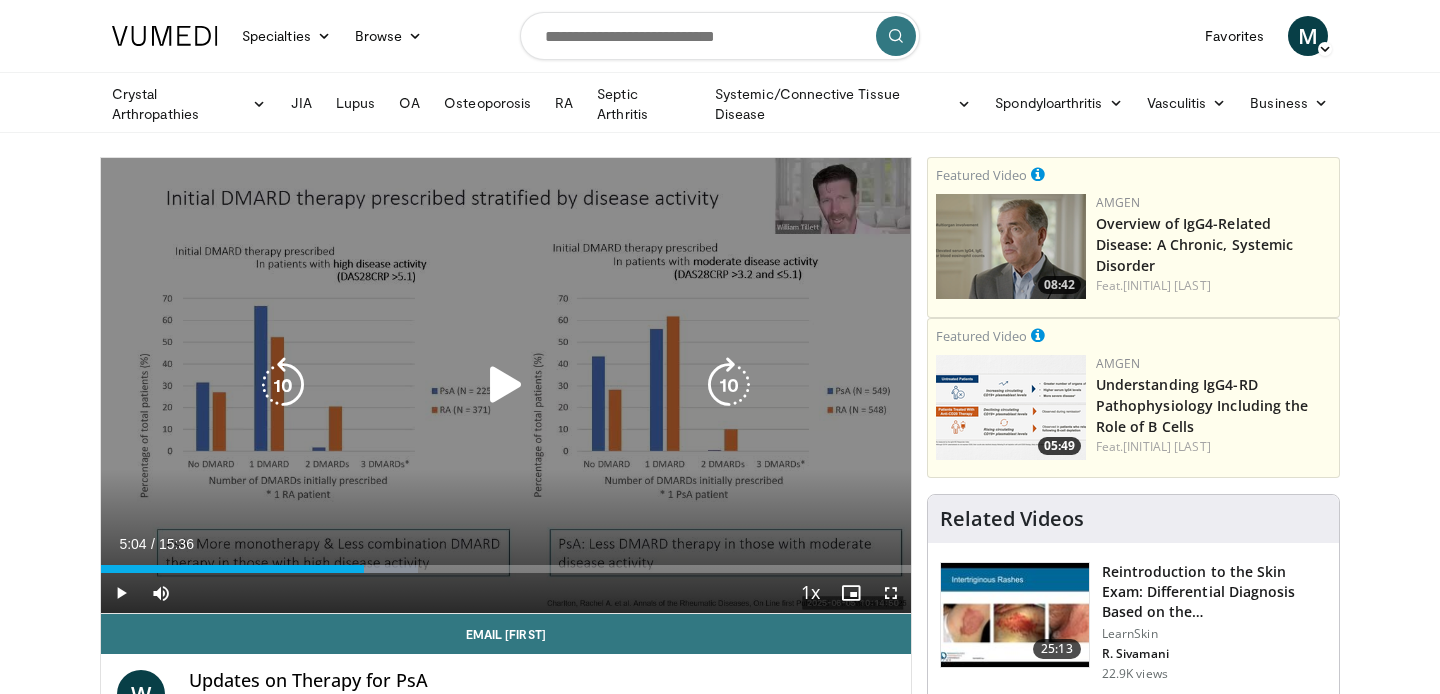 click at bounding box center [506, 385] 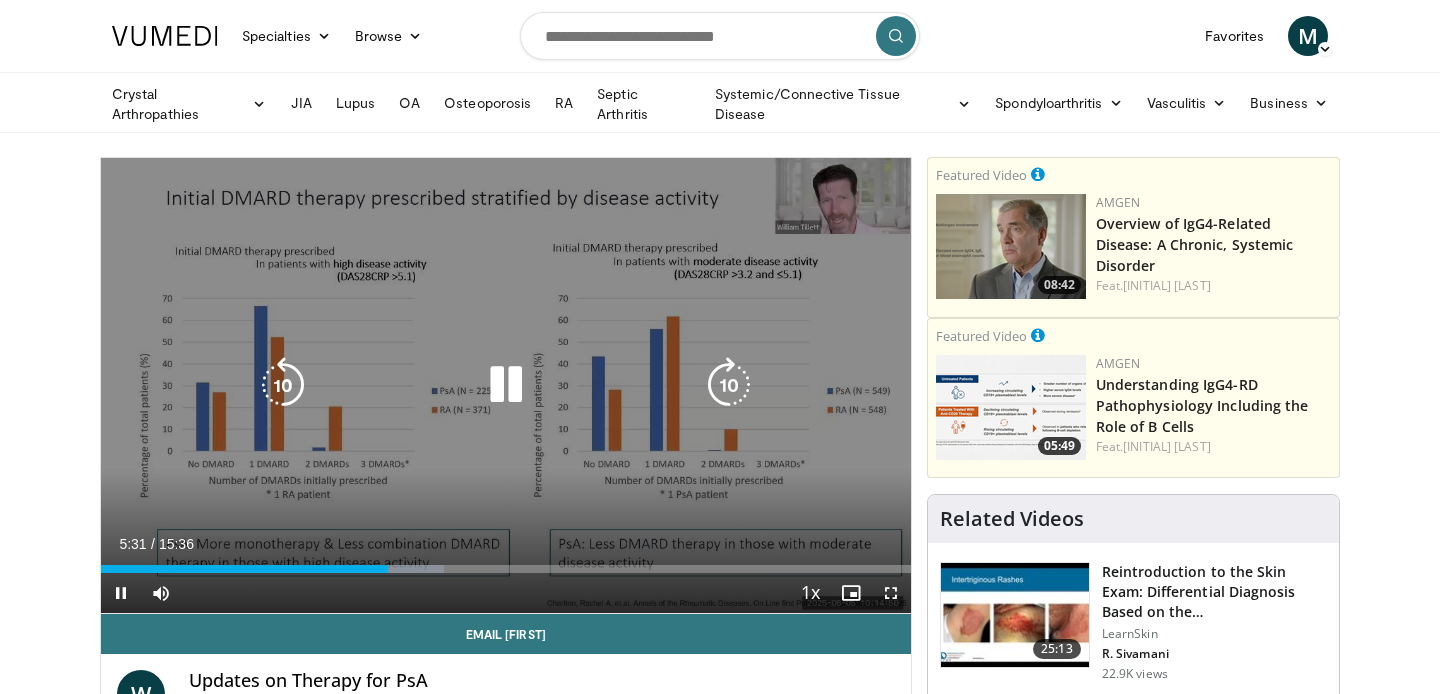 click at bounding box center (283, 385) 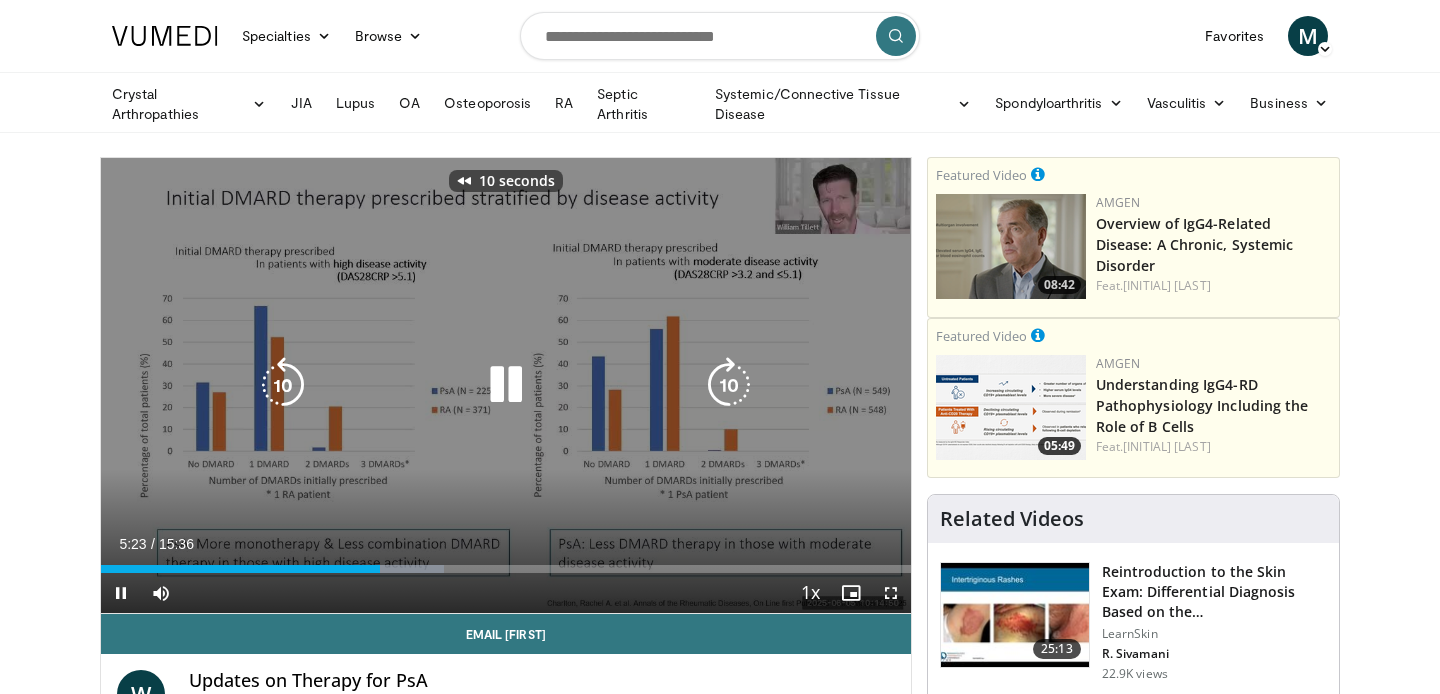 click at bounding box center [283, 385] 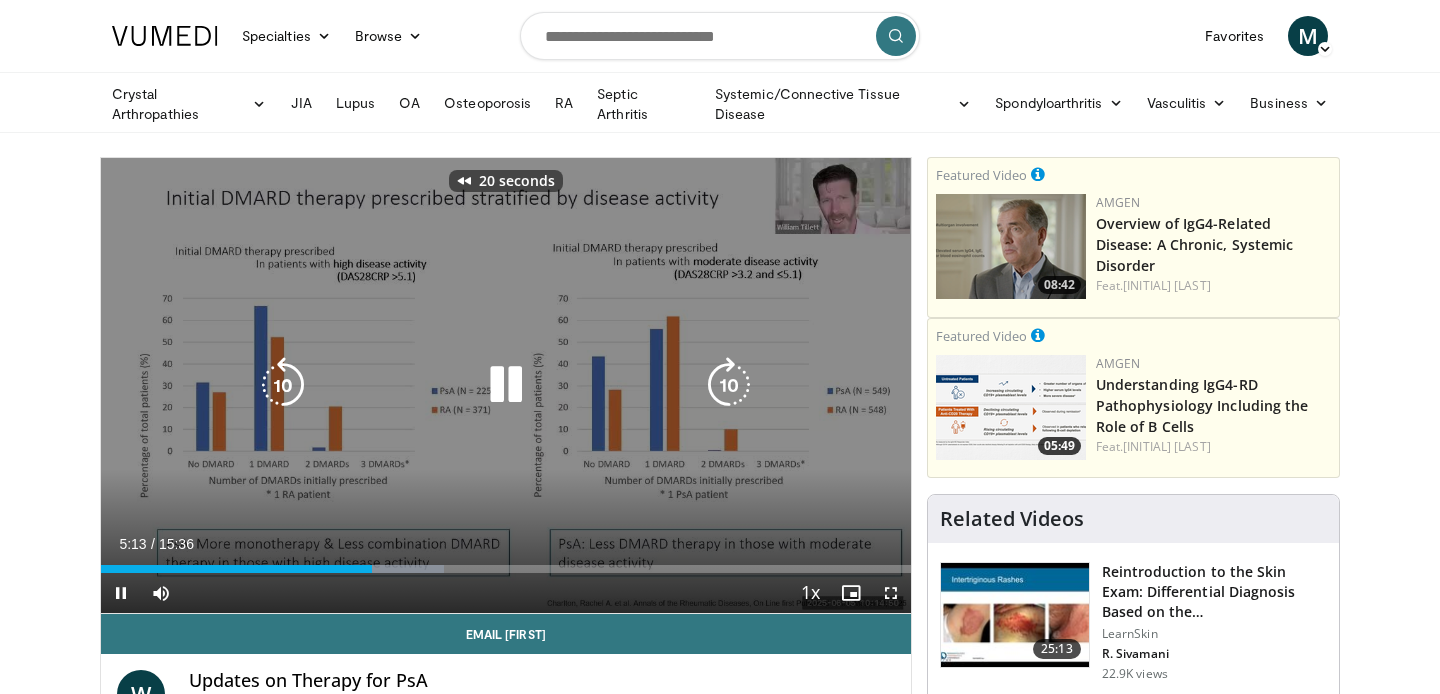 click at bounding box center [283, 385] 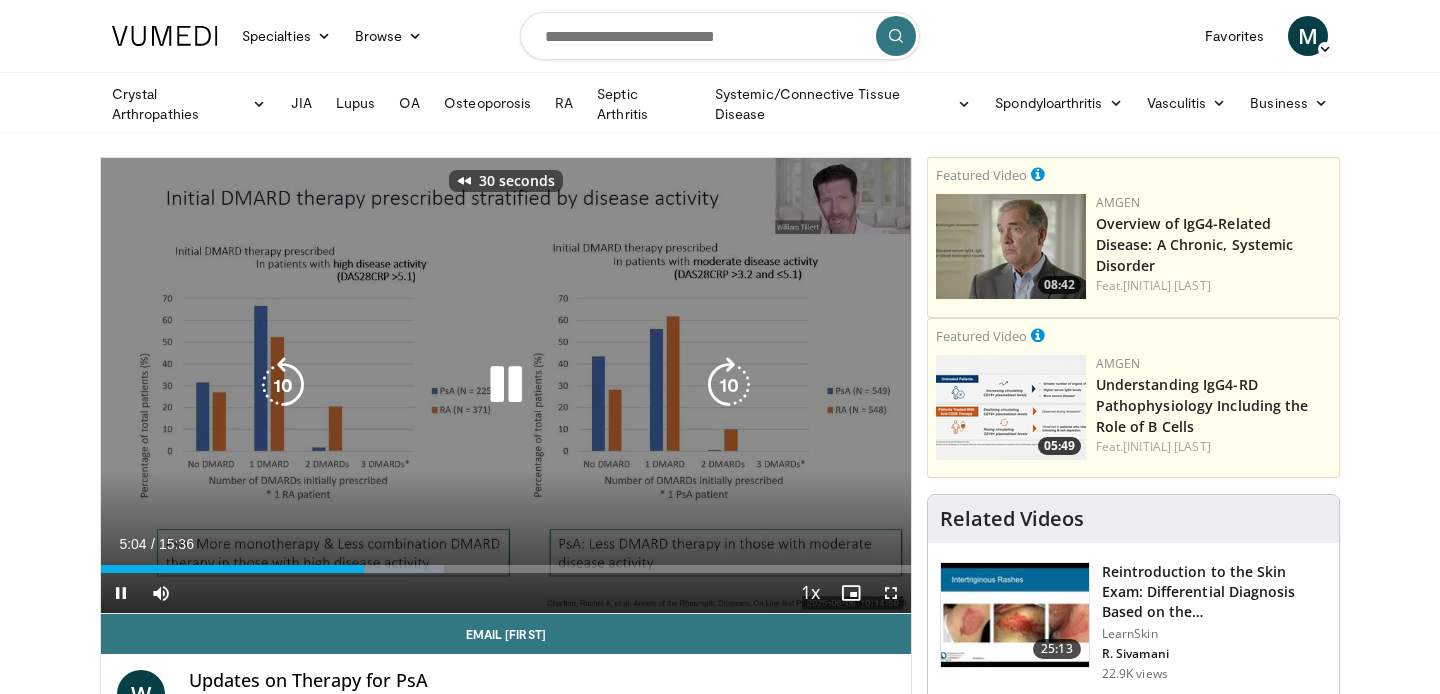 click at bounding box center (283, 385) 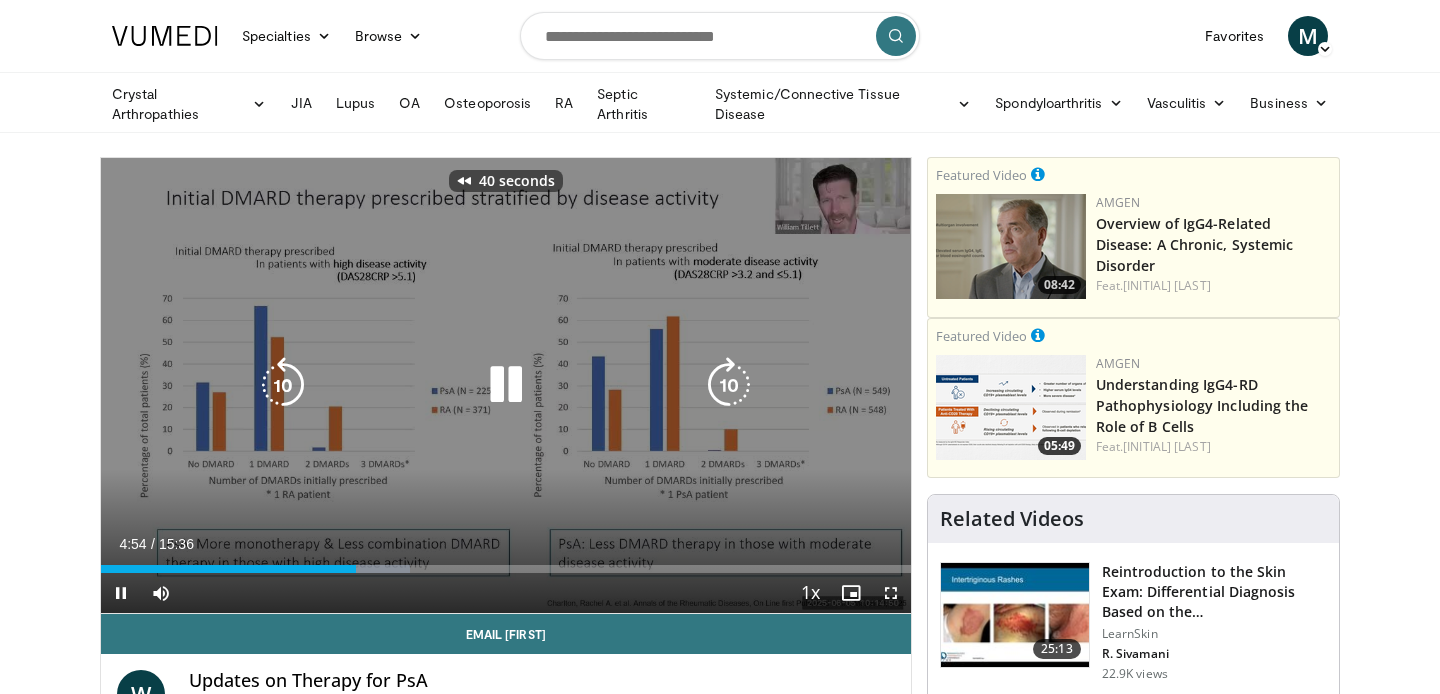 click at bounding box center [283, 385] 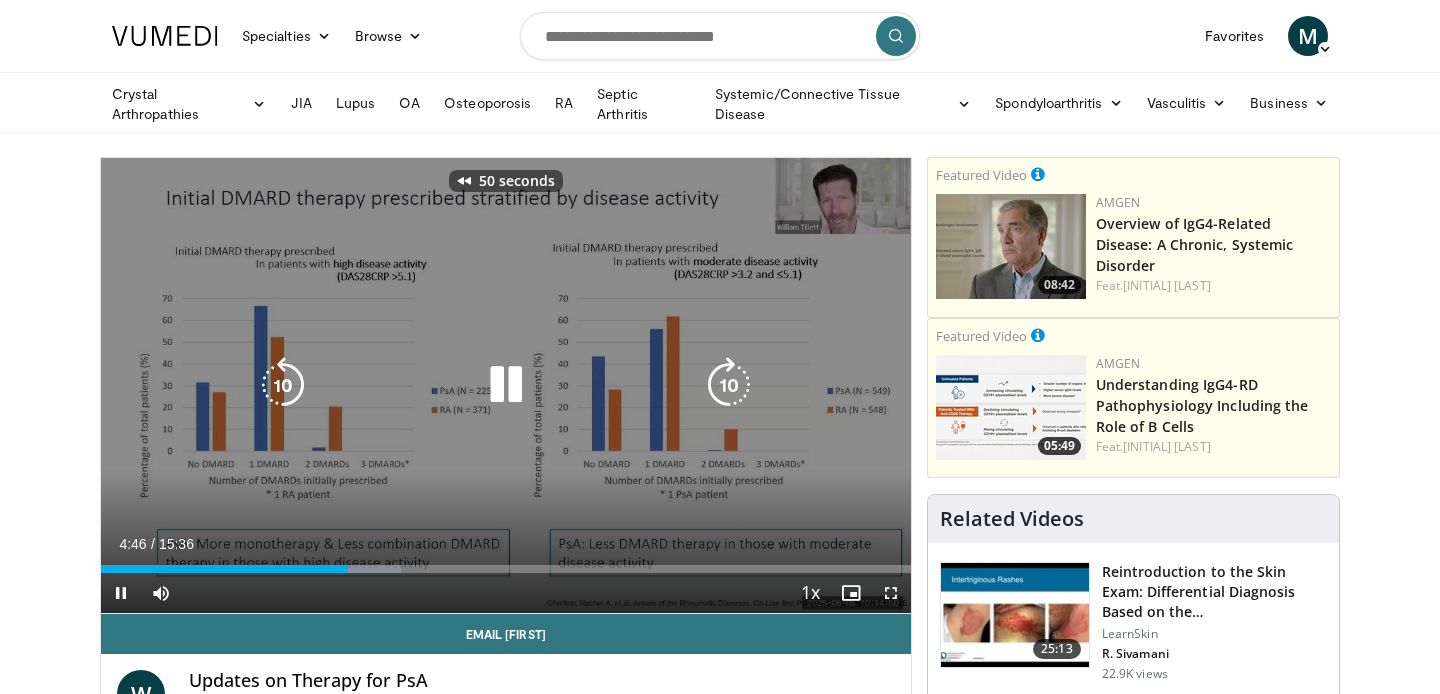 click at bounding box center [283, 385] 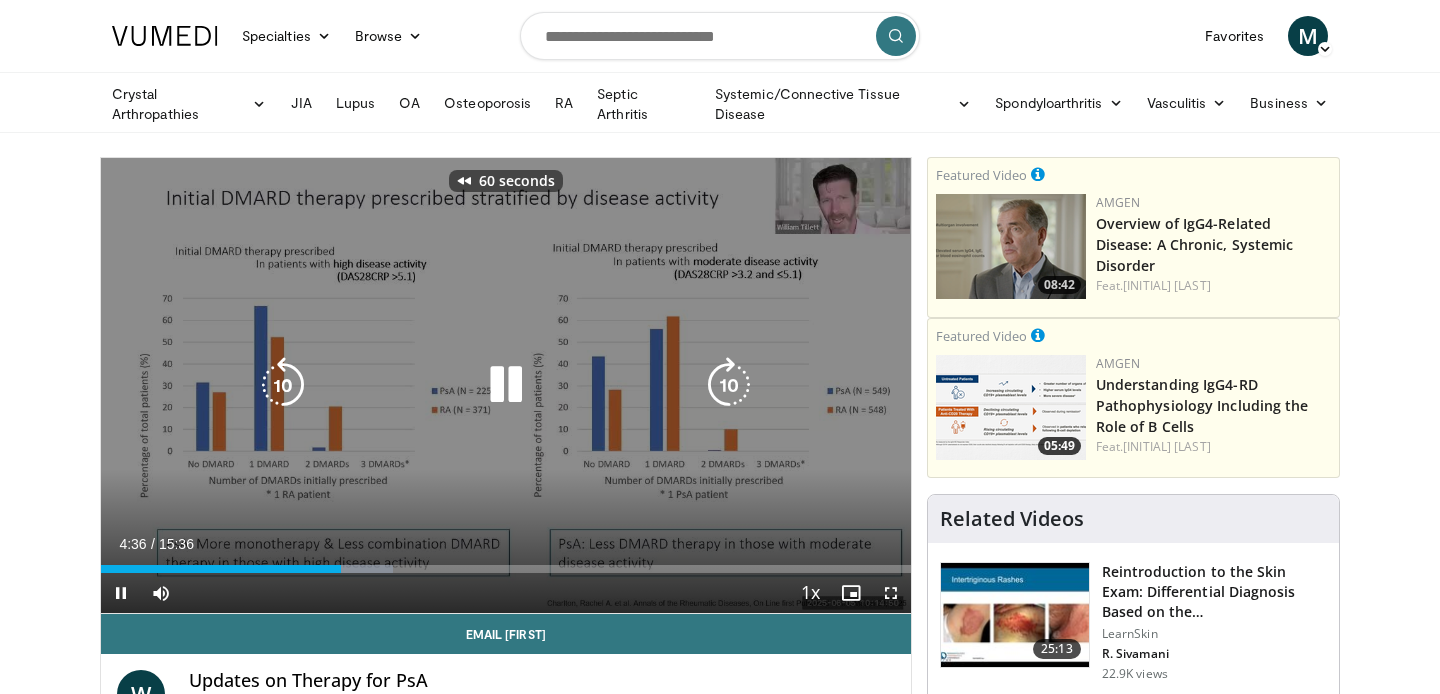 click at bounding box center [283, 385] 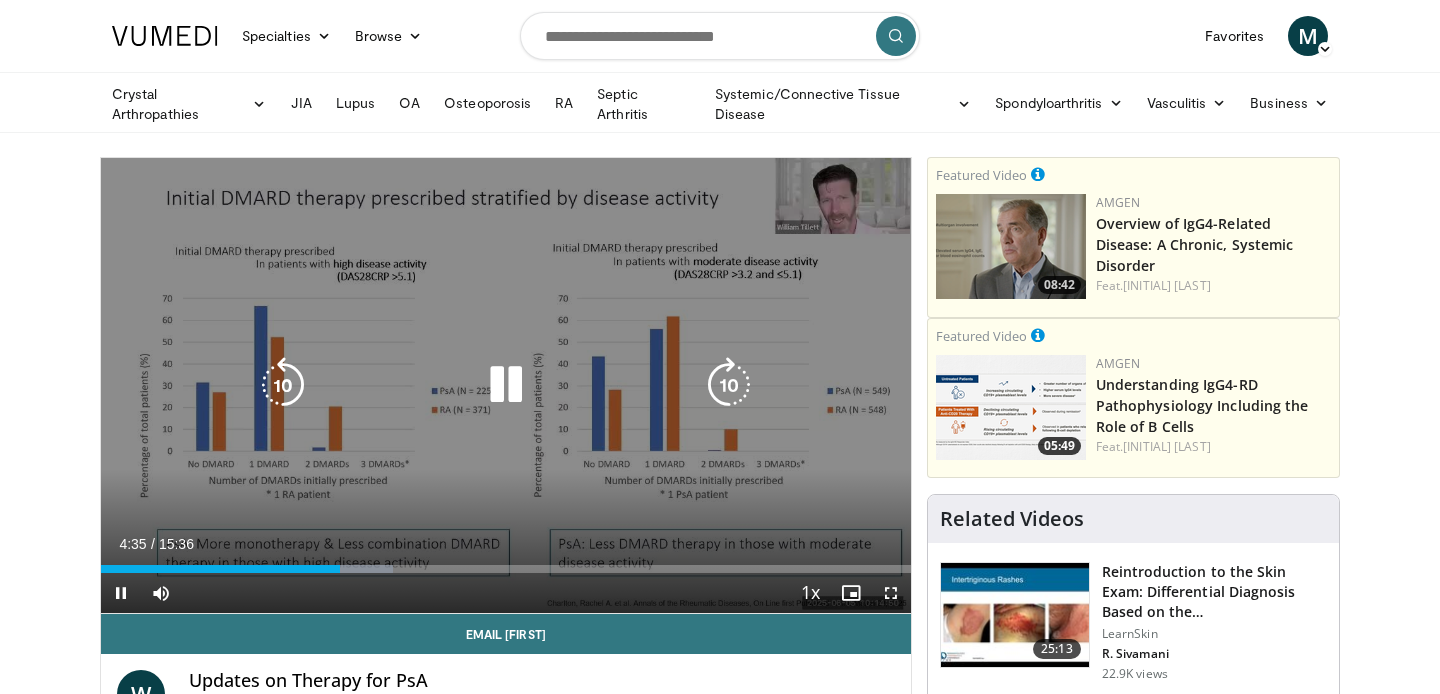 click at bounding box center (506, 385) 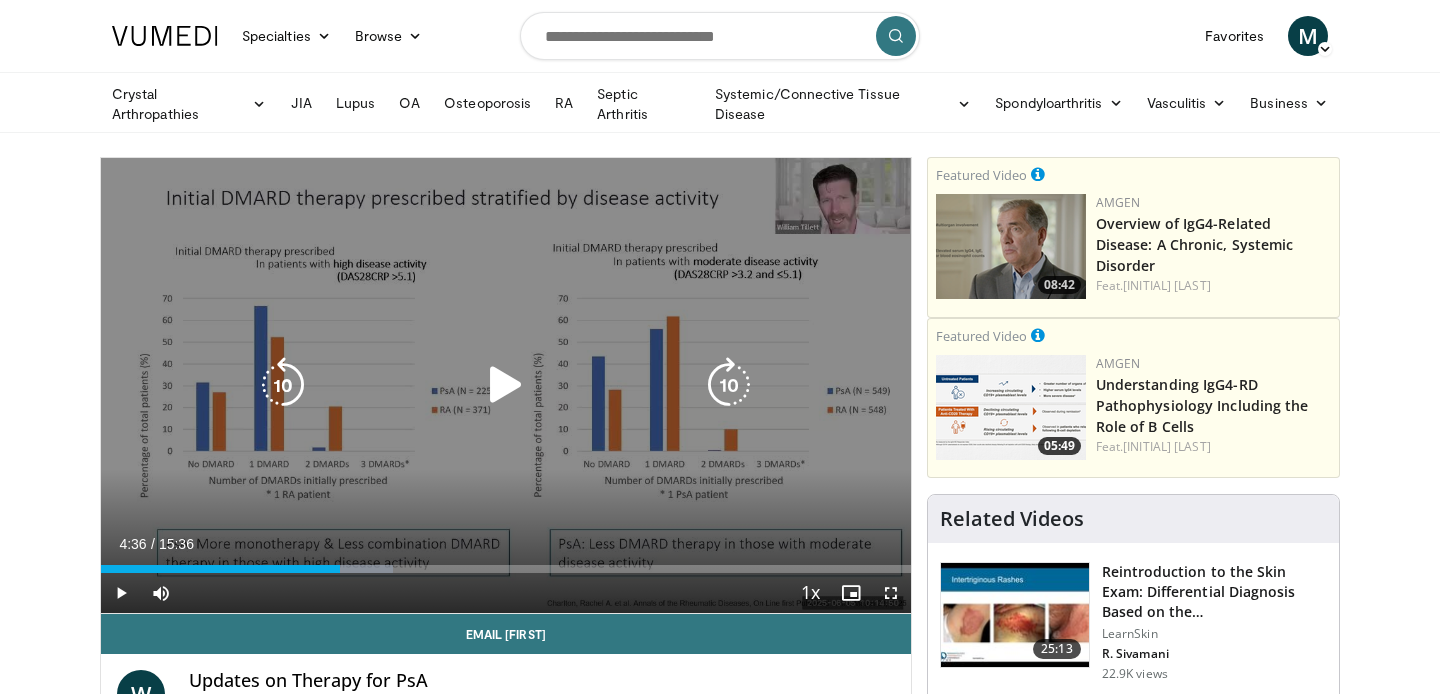 click at bounding box center (506, 385) 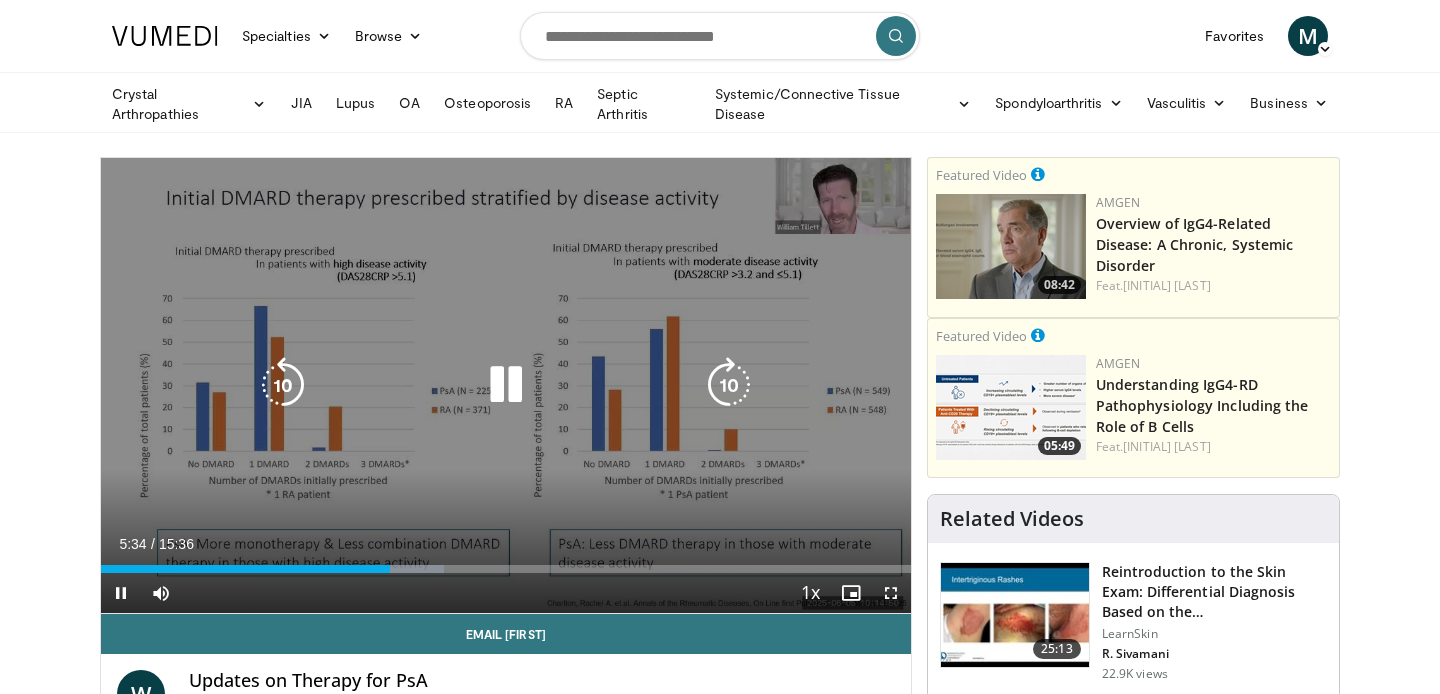 click at bounding box center (506, 385) 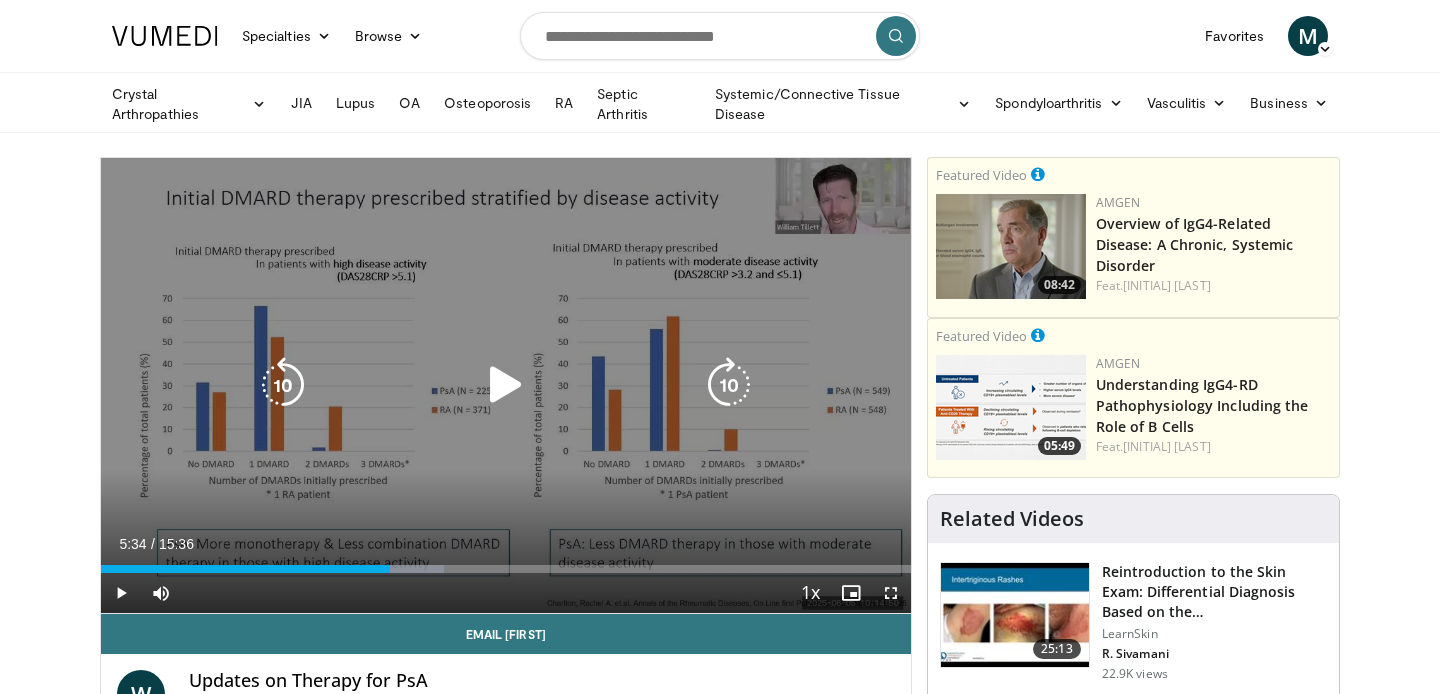 click at bounding box center (283, 385) 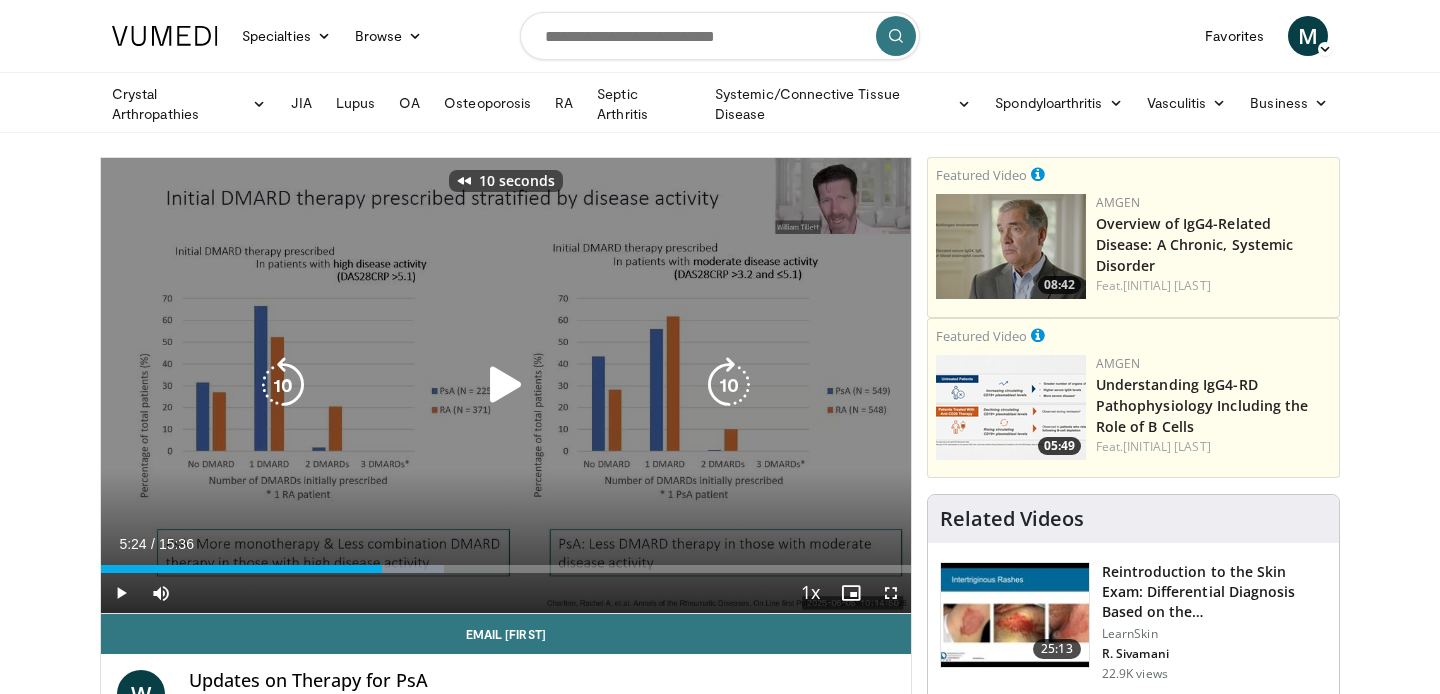 click at bounding box center (506, 385) 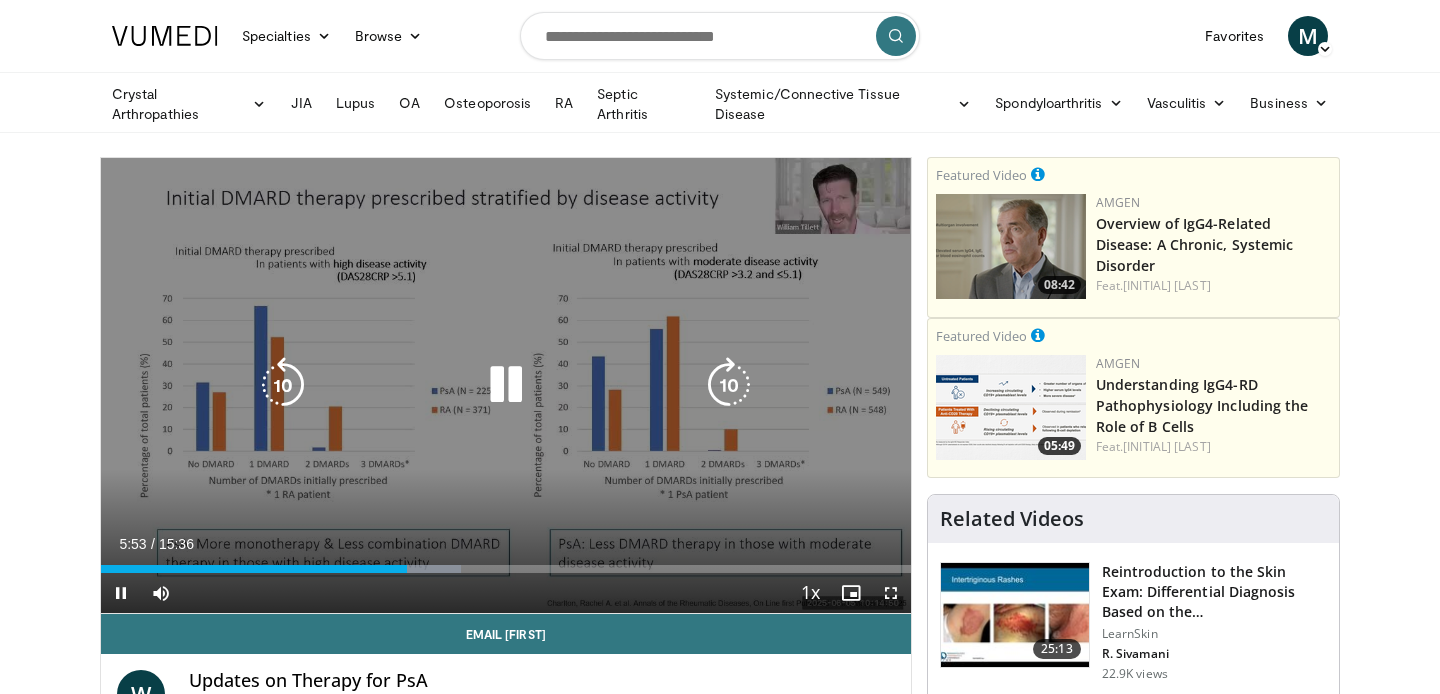 click at bounding box center (506, 385) 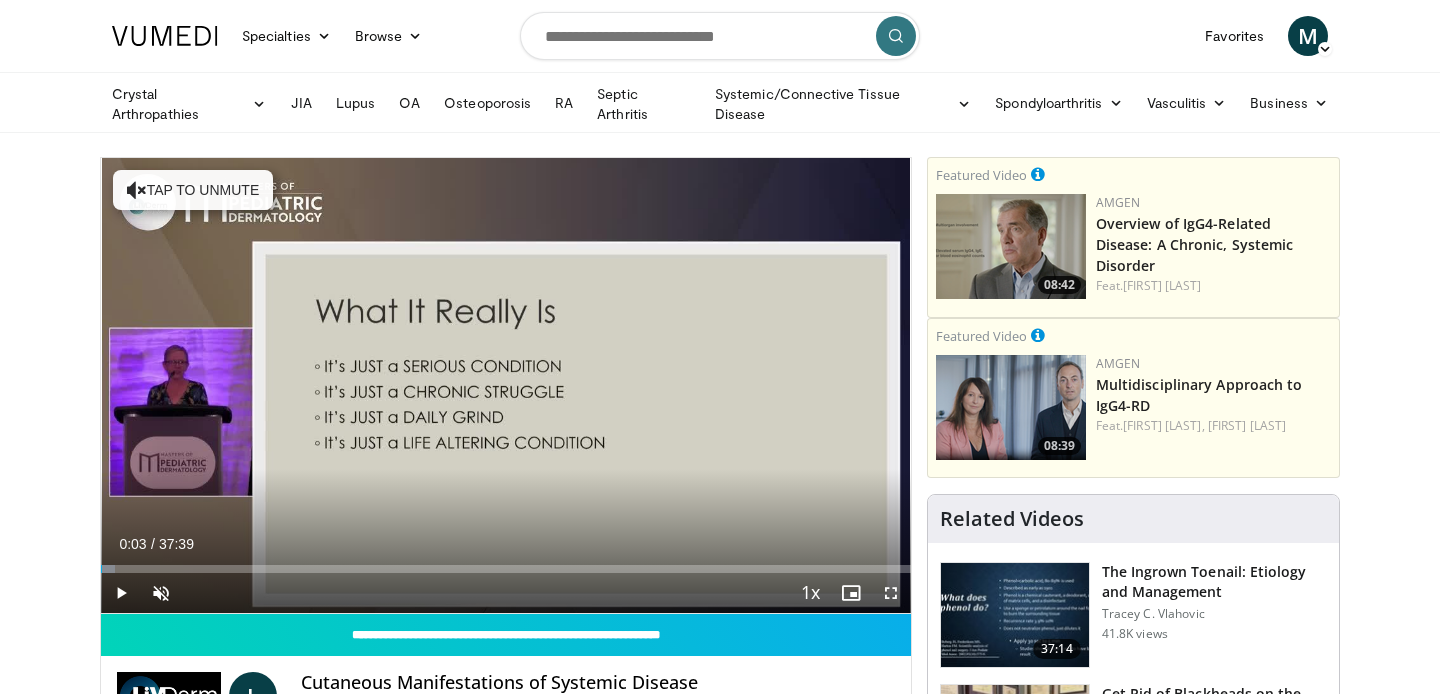 scroll, scrollTop: 0, scrollLeft: 0, axis: both 